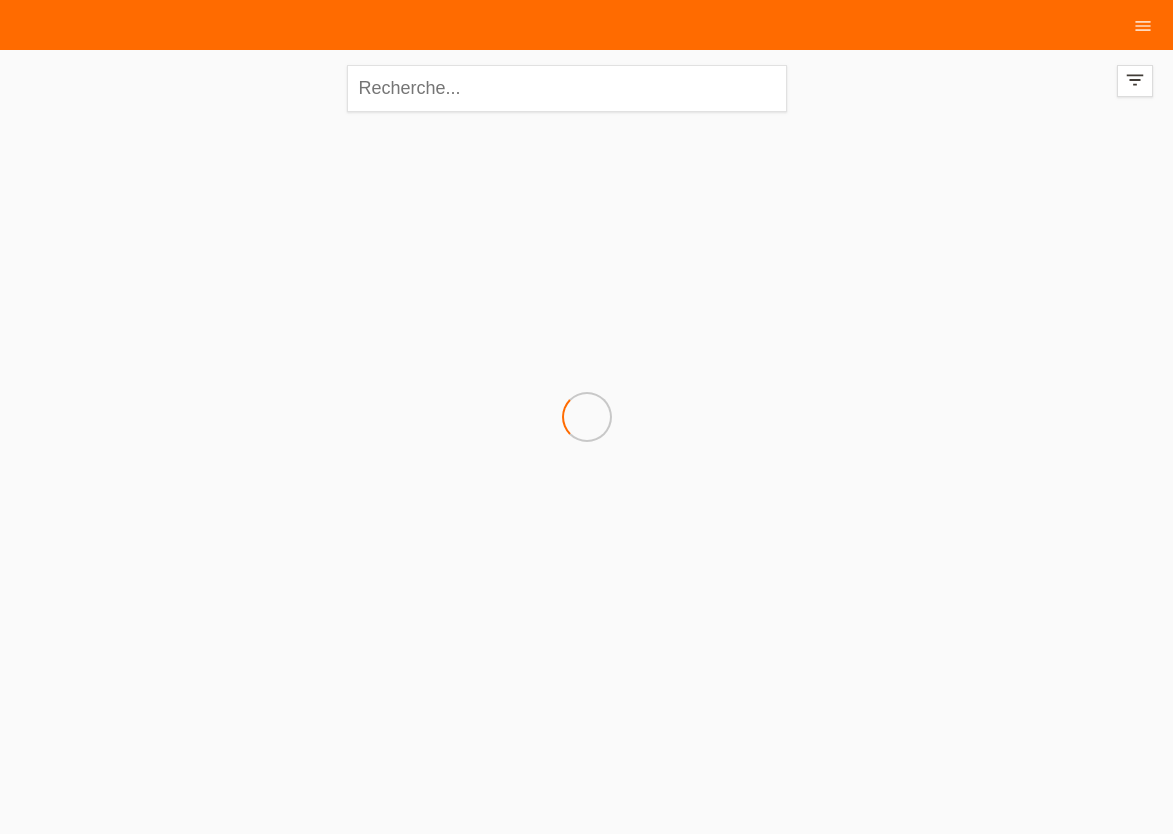 scroll, scrollTop: 0, scrollLeft: 0, axis: both 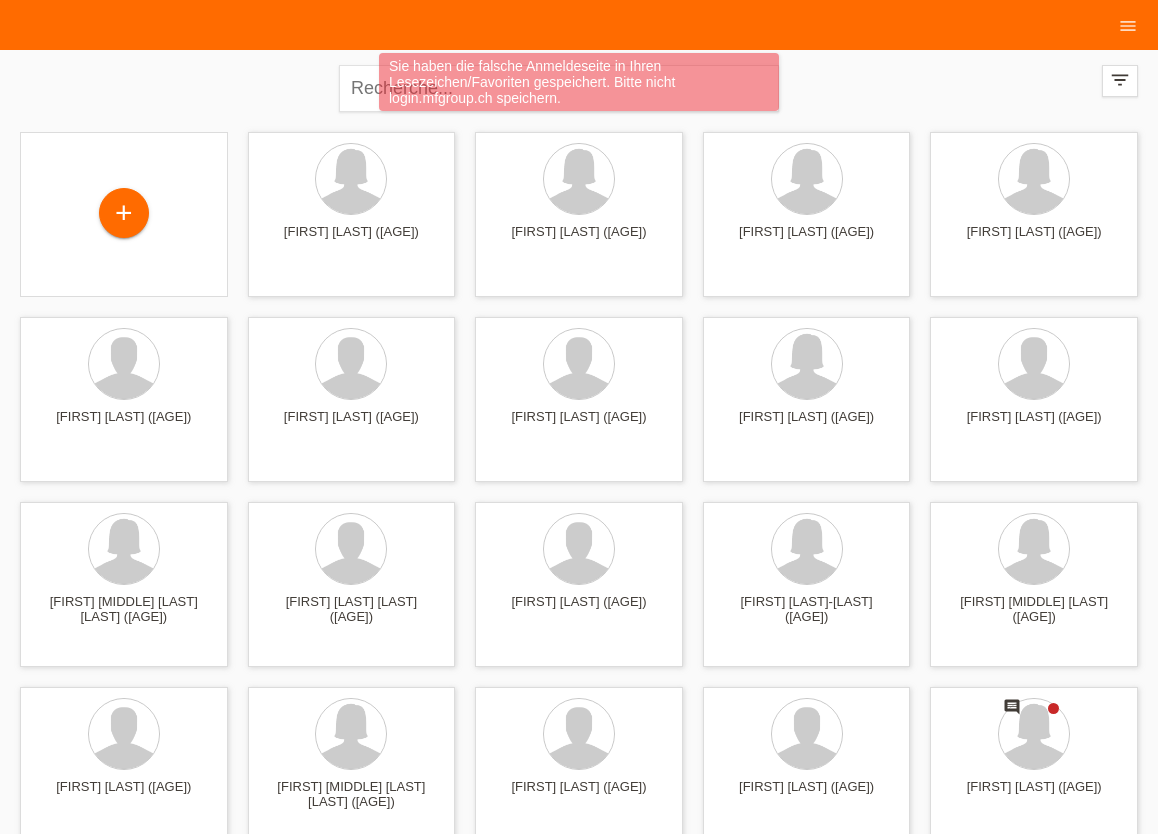 click on "Sie haben die falsche Anmeldeseite in Ihren Lesezeichen/Favoriten gespeichert. Bitte nicht login.mfgroup.ch speichern." at bounding box center [579, 84] 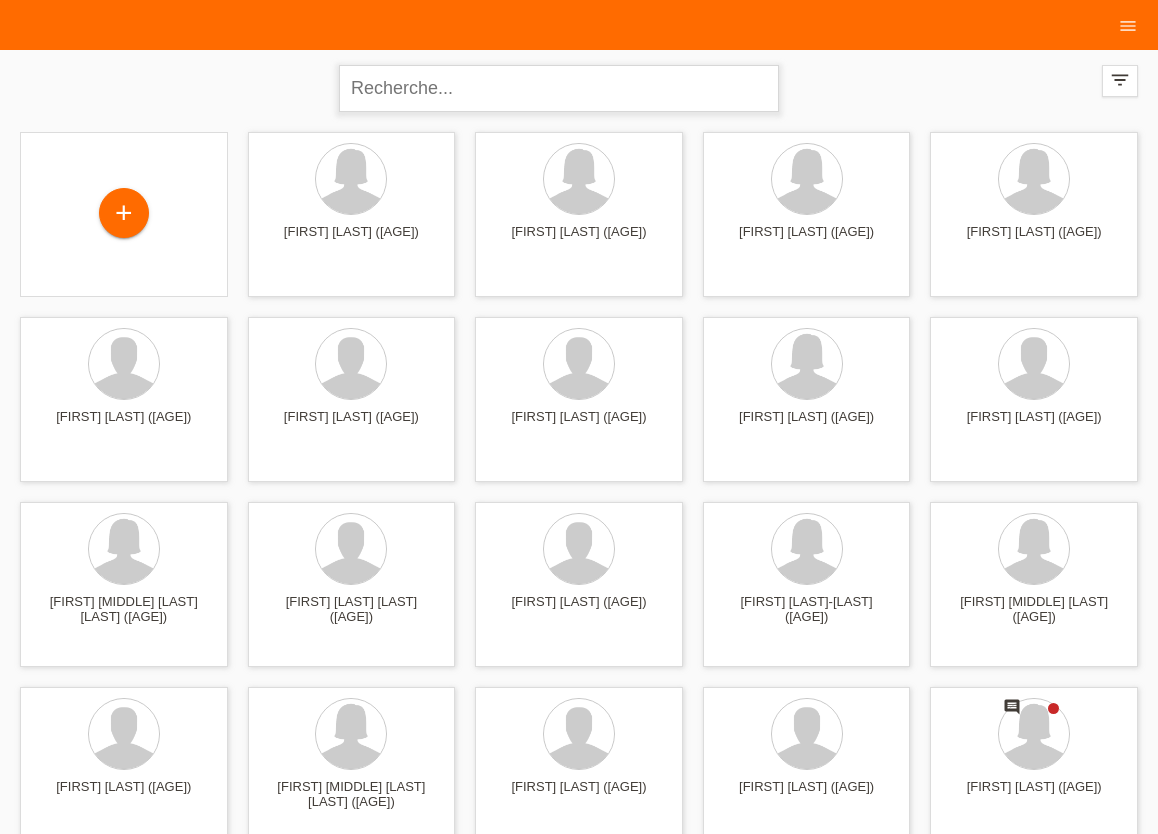 click at bounding box center [559, 88] 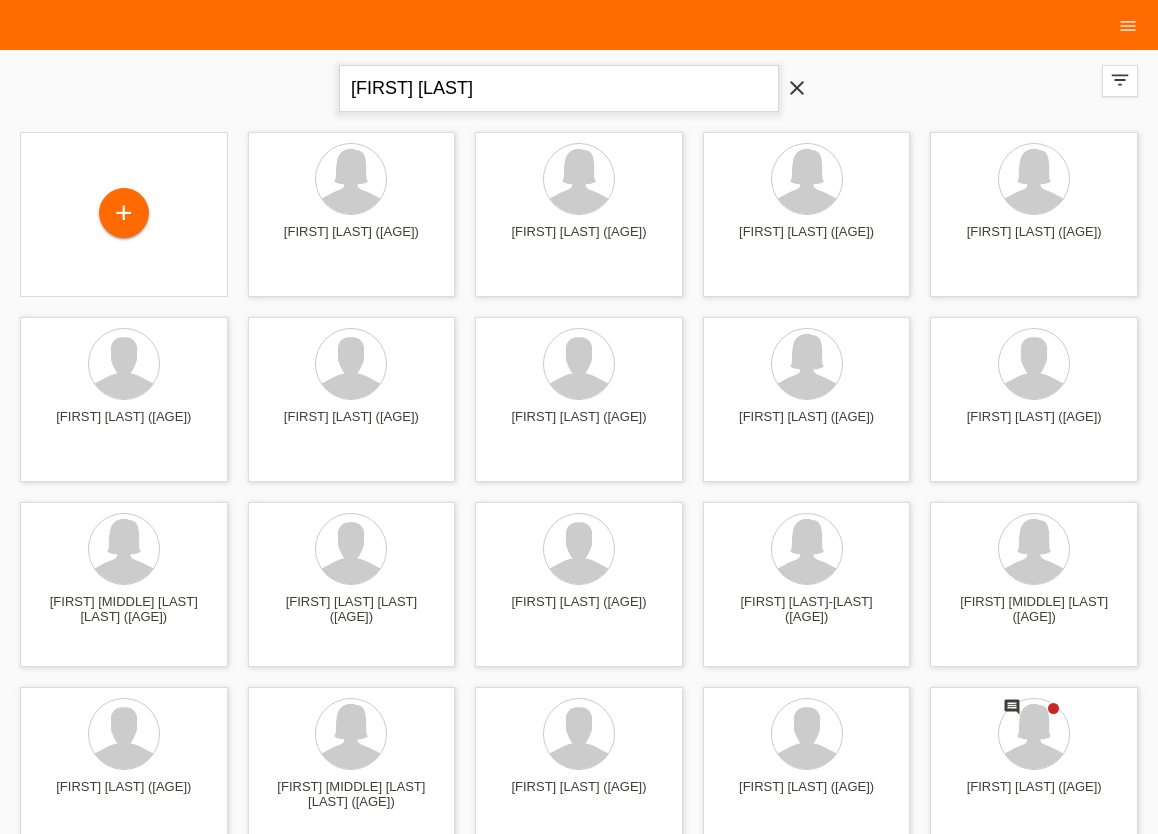 type on "JORDAN FRANCK" 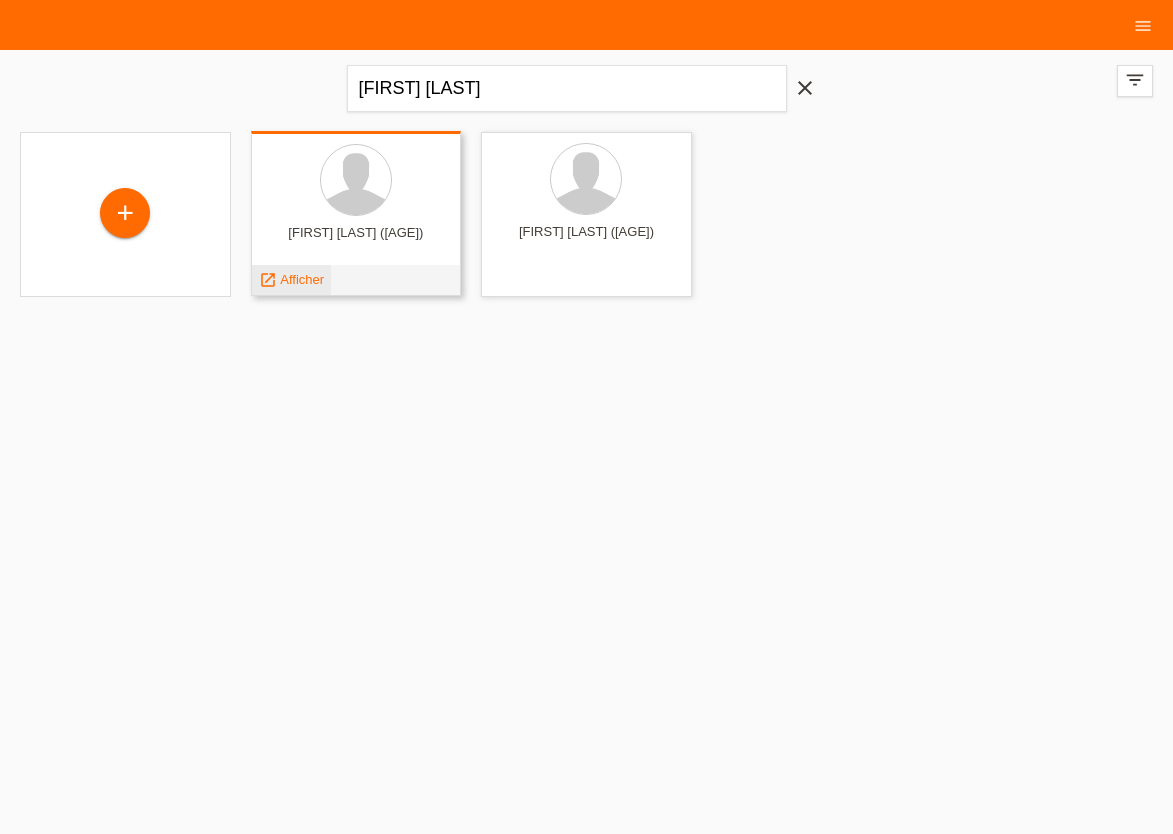 click on "Afficher" at bounding box center [302, 279] 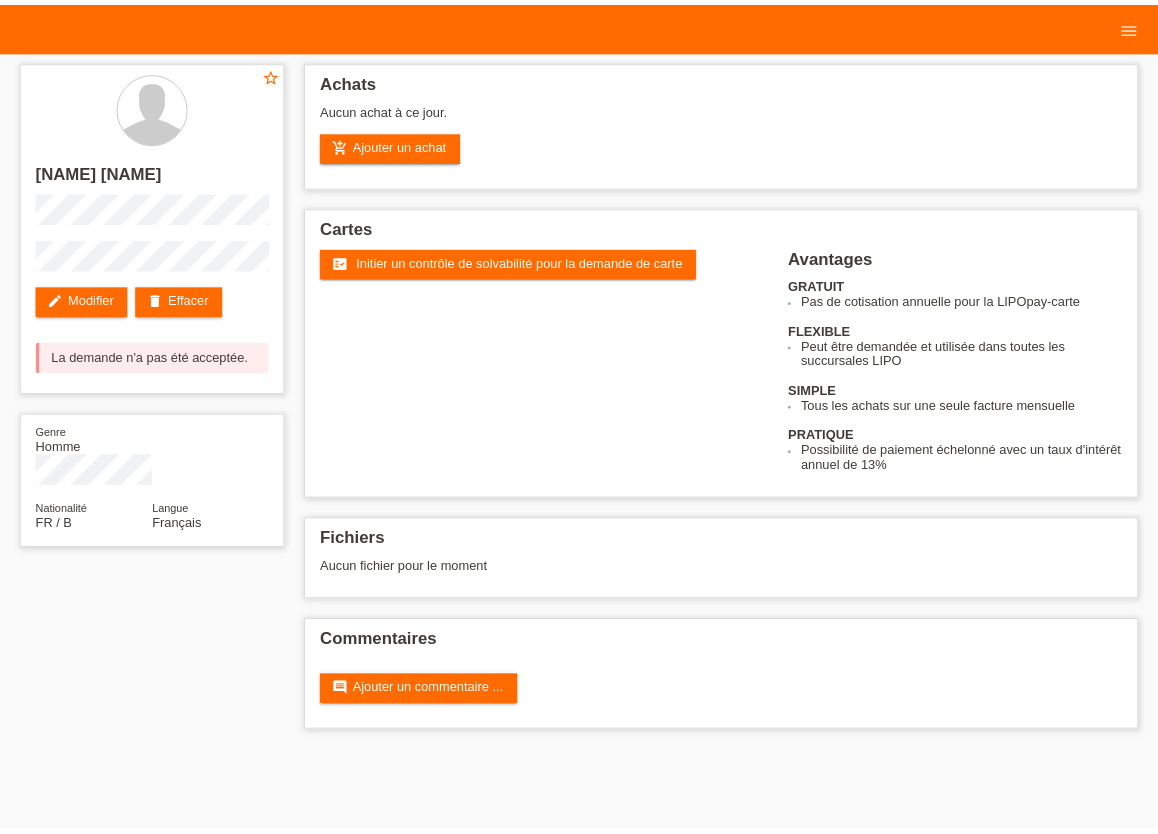 scroll, scrollTop: 0, scrollLeft: 0, axis: both 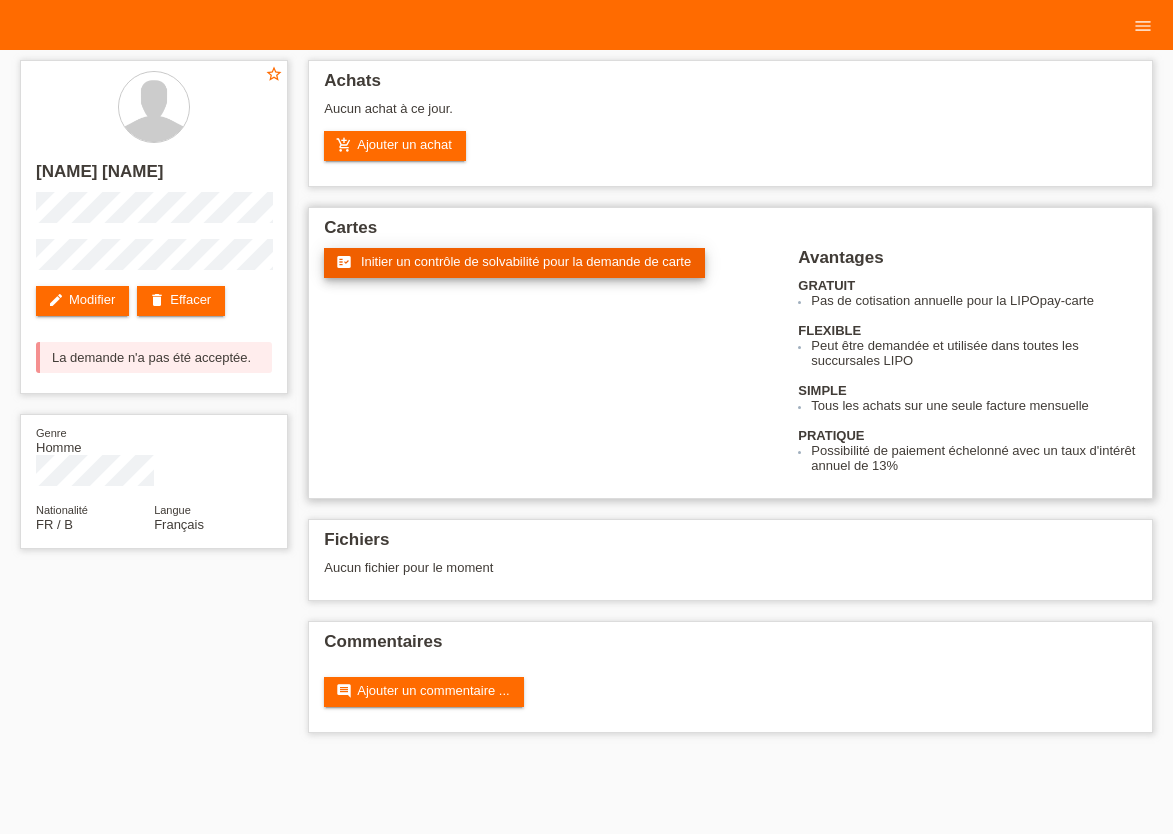 click on "Initier un contrôle de solvabilité pour la demande de carte" at bounding box center (526, 261) 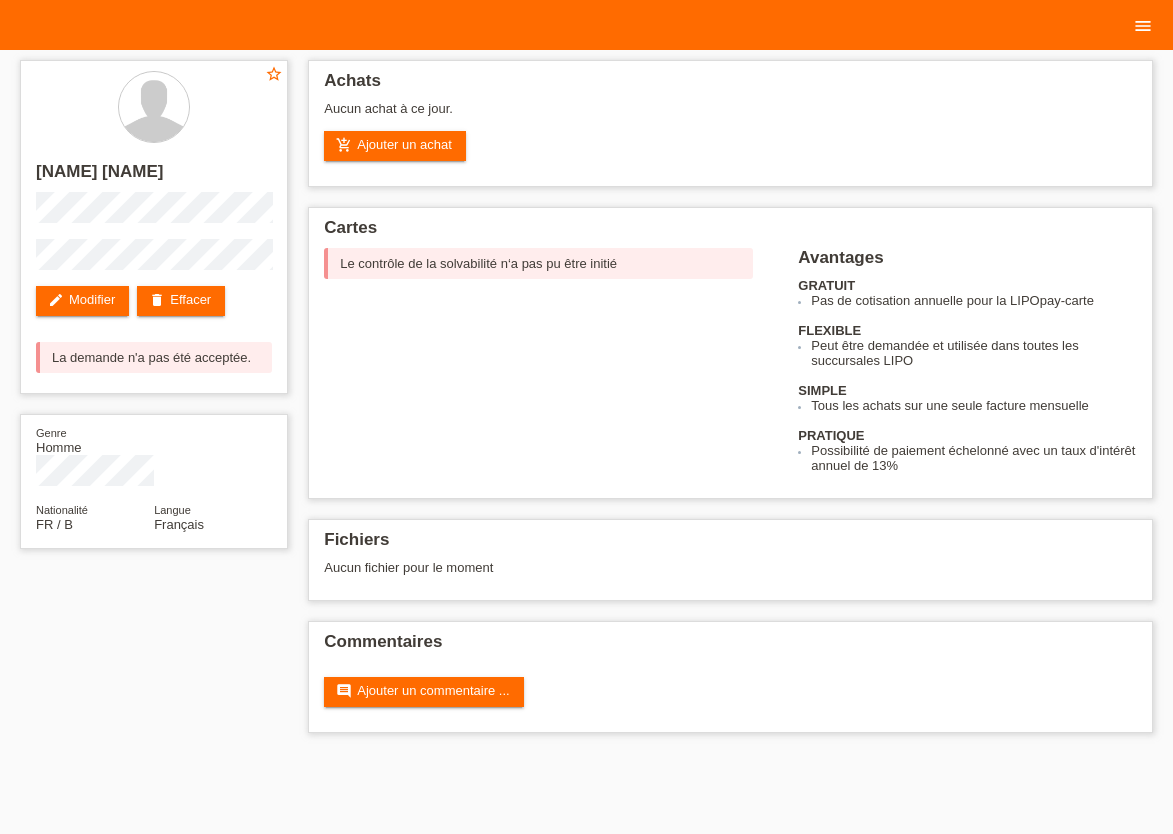 click on "menu" at bounding box center [1143, 26] 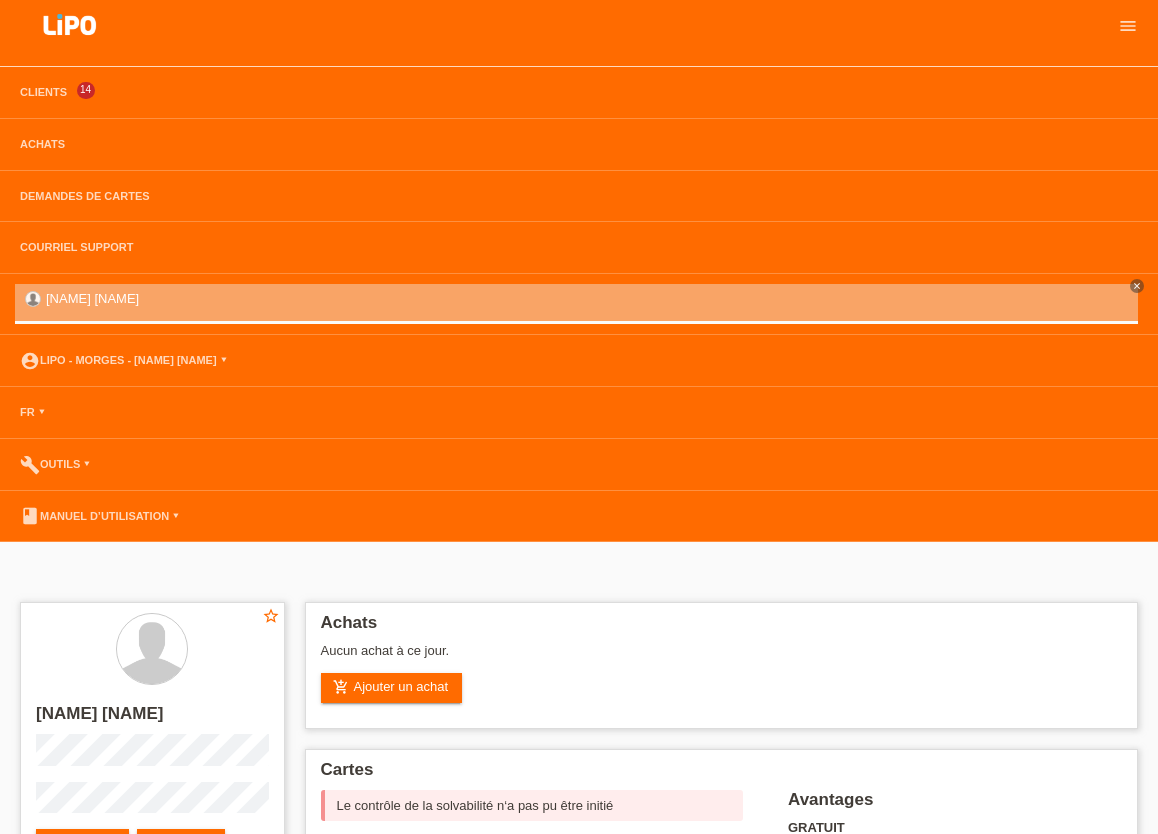 click on "Clients
14" at bounding box center [579, 93] 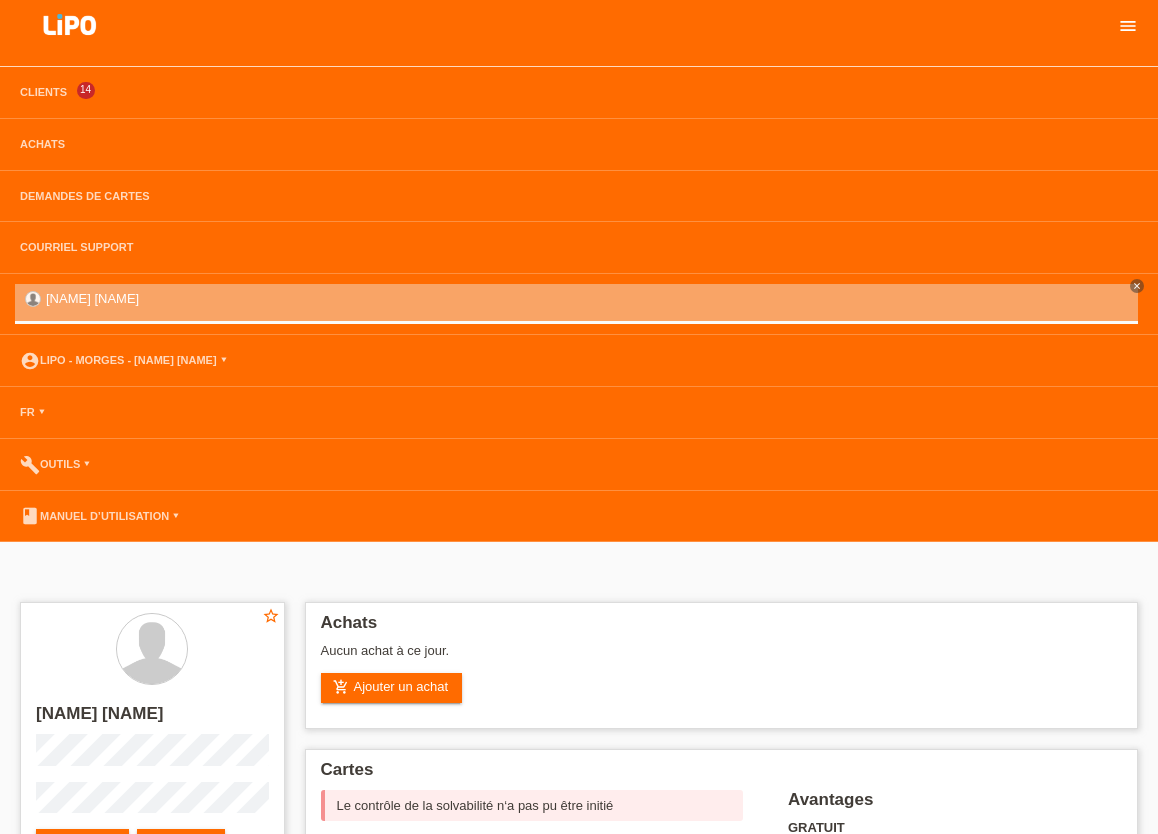 click on "menu" at bounding box center [1128, 26] 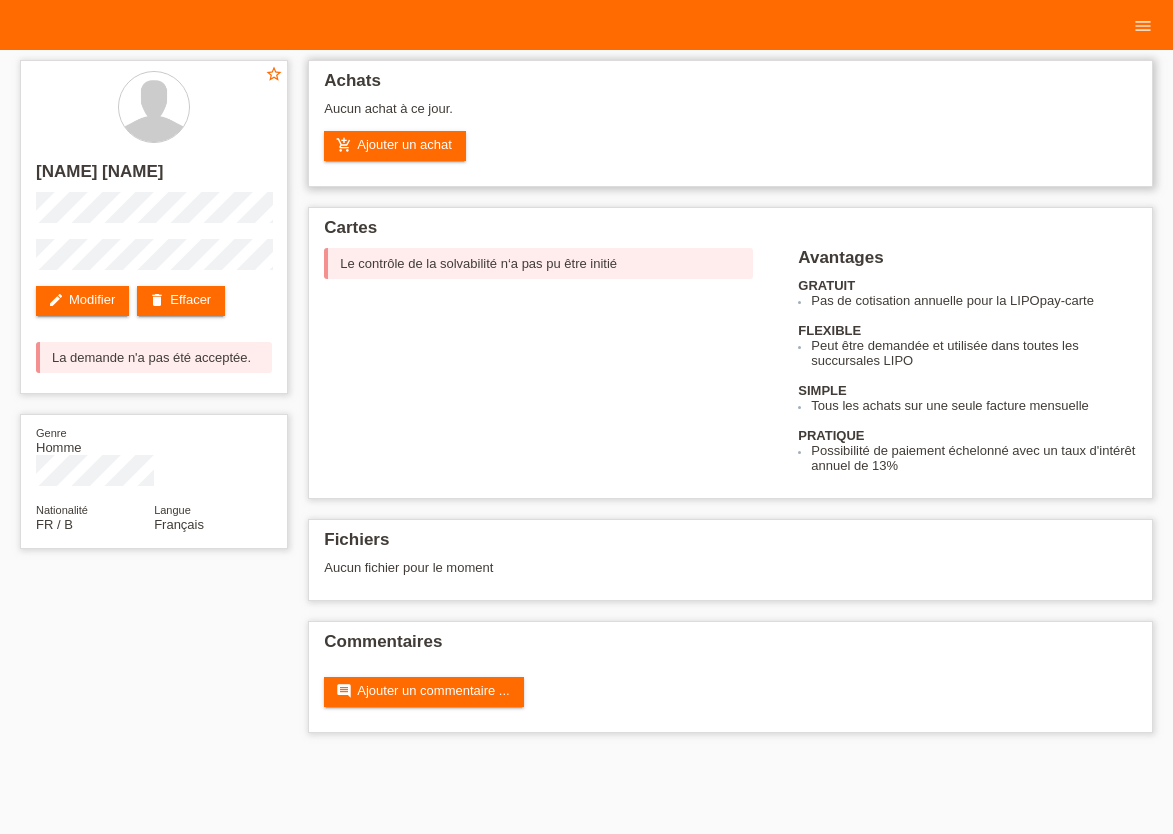 click on "add_shopping_cart  Ajouter un achat" at bounding box center (730, 146) 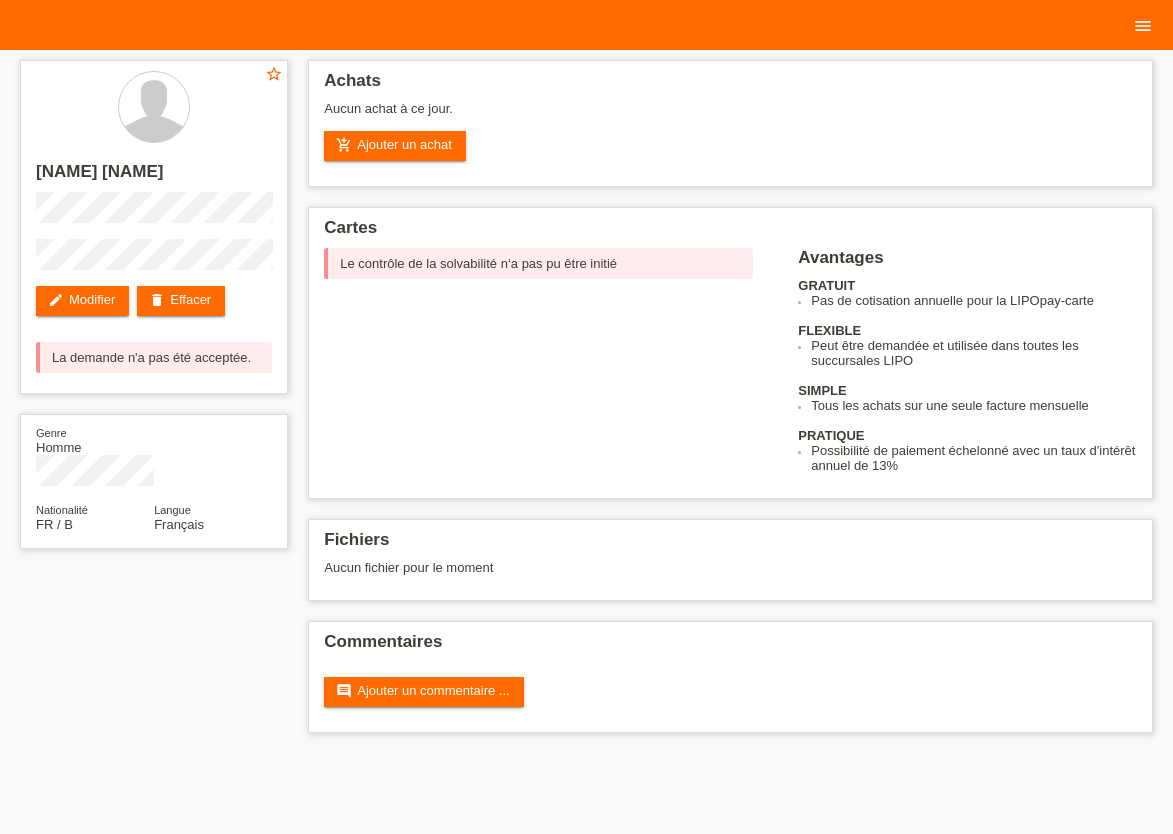 click on "menu" at bounding box center [1143, 26] 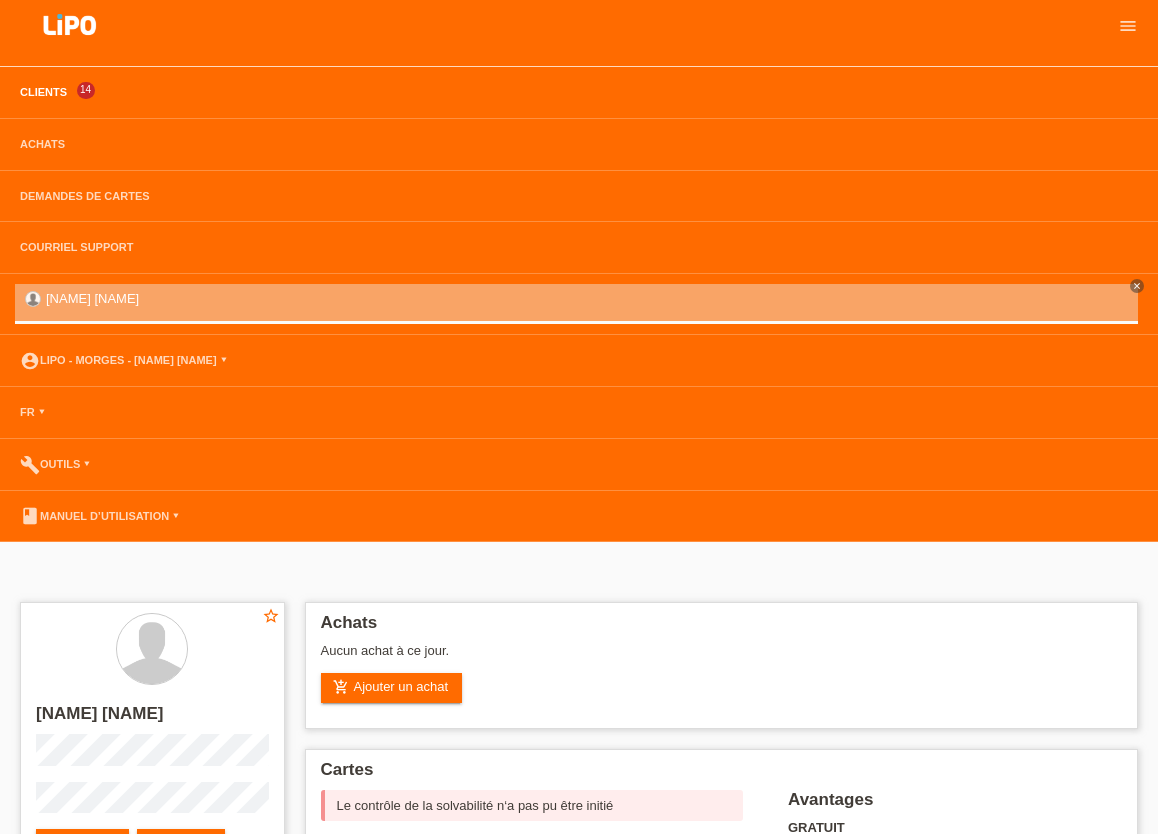 click on "Clients" at bounding box center (43, 92) 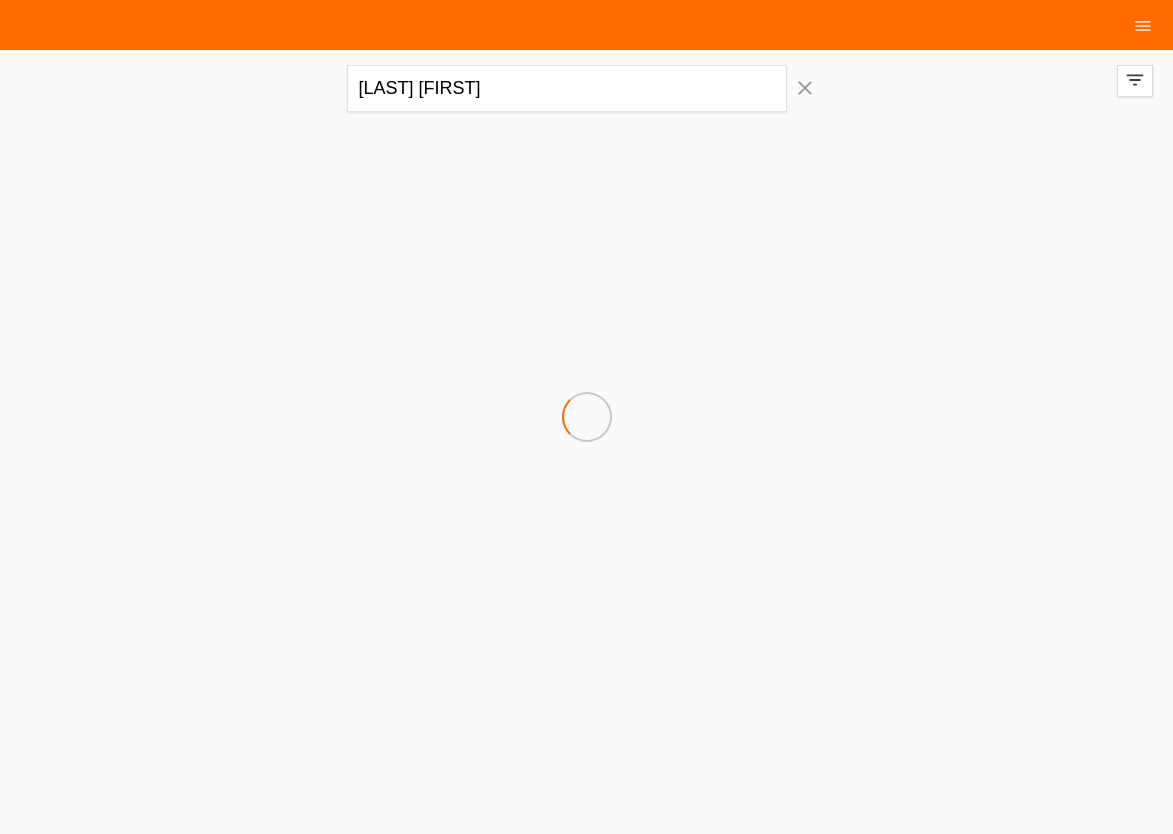scroll, scrollTop: 0, scrollLeft: 0, axis: both 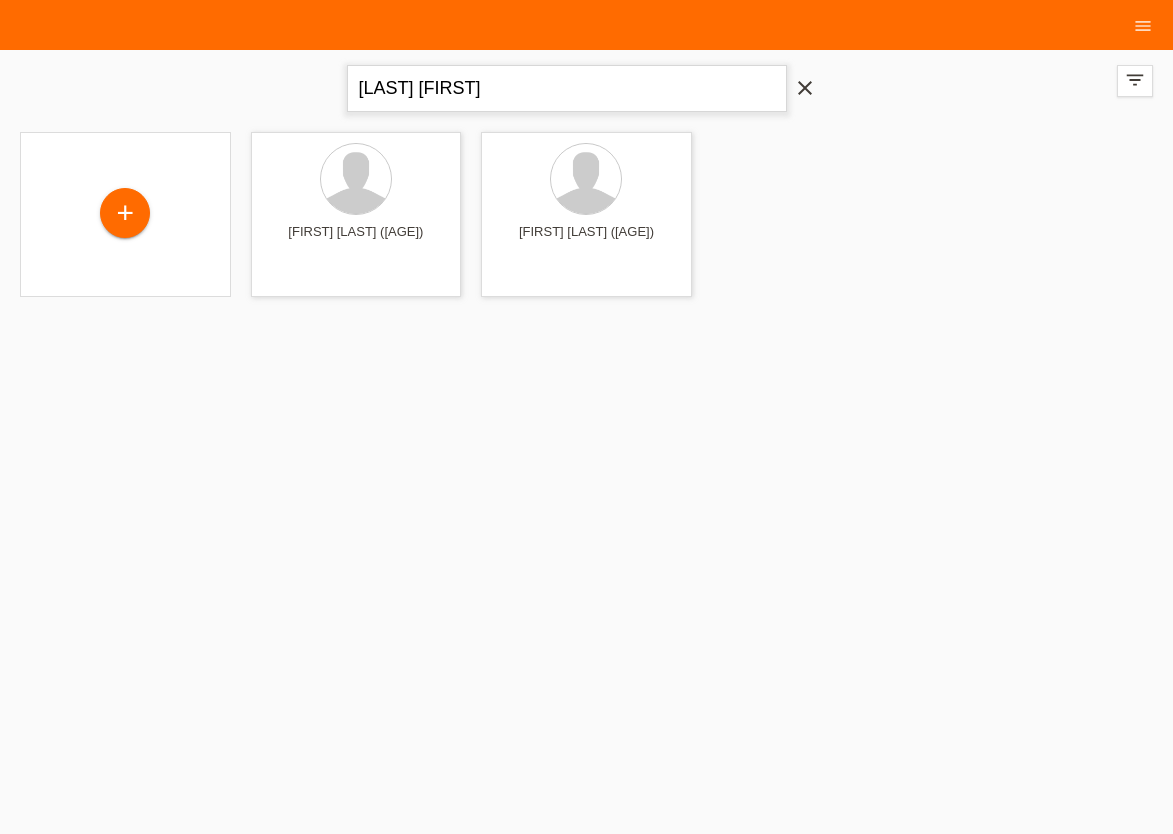 drag, startPoint x: 553, startPoint y: 89, endPoint x: 166, endPoint y: 56, distance: 388.40442 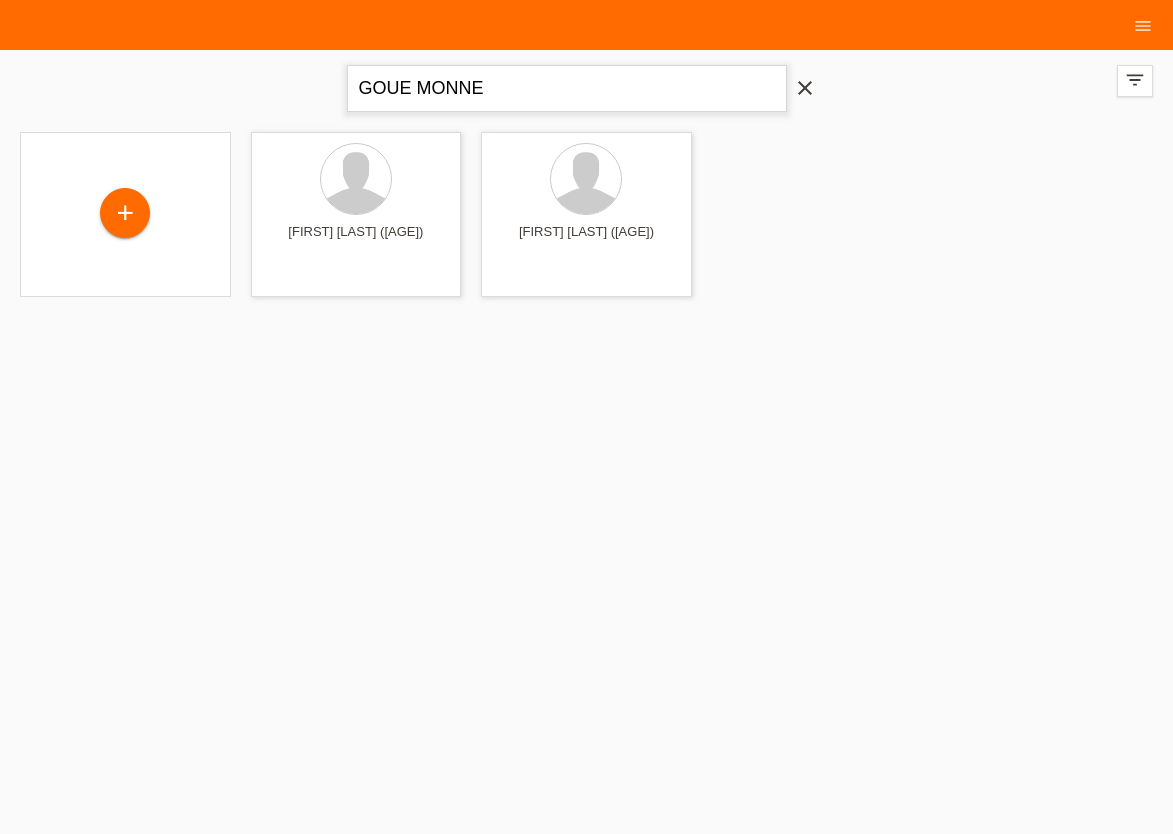 type on "GOUE MONNE" 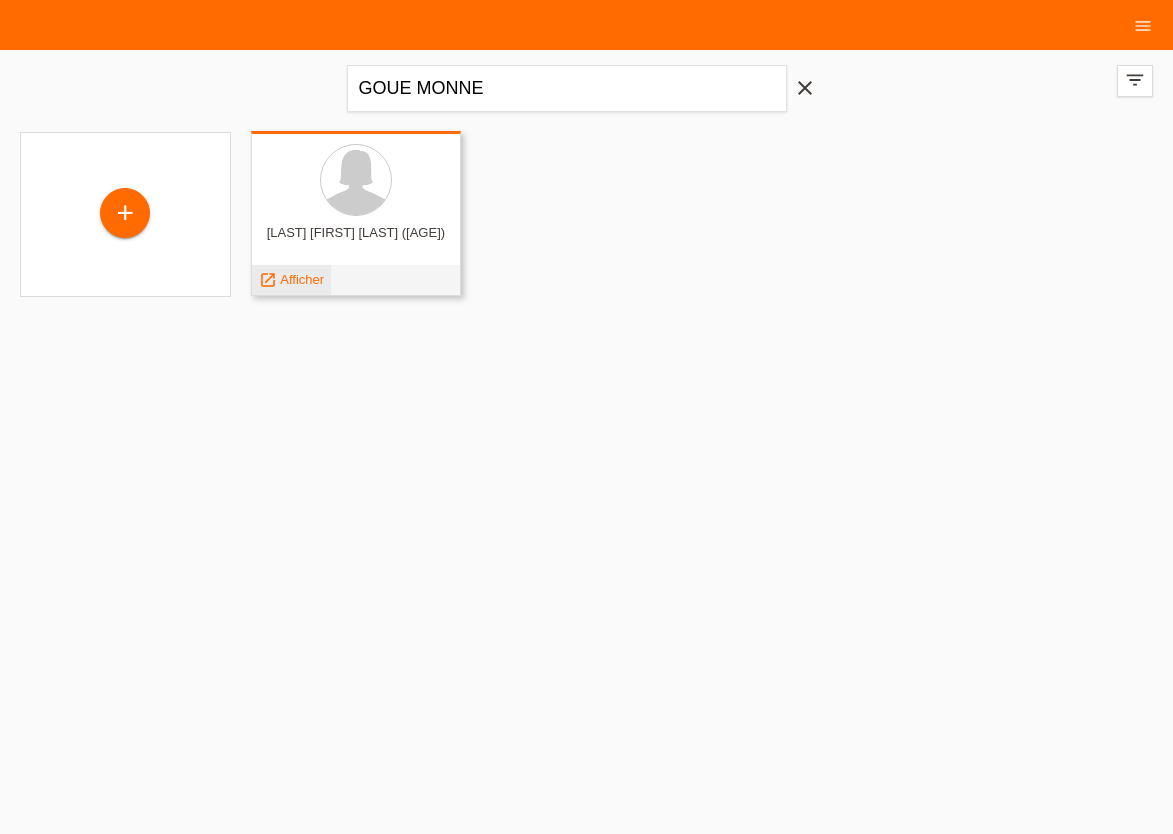 click on "Afficher" at bounding box center [302, 279] 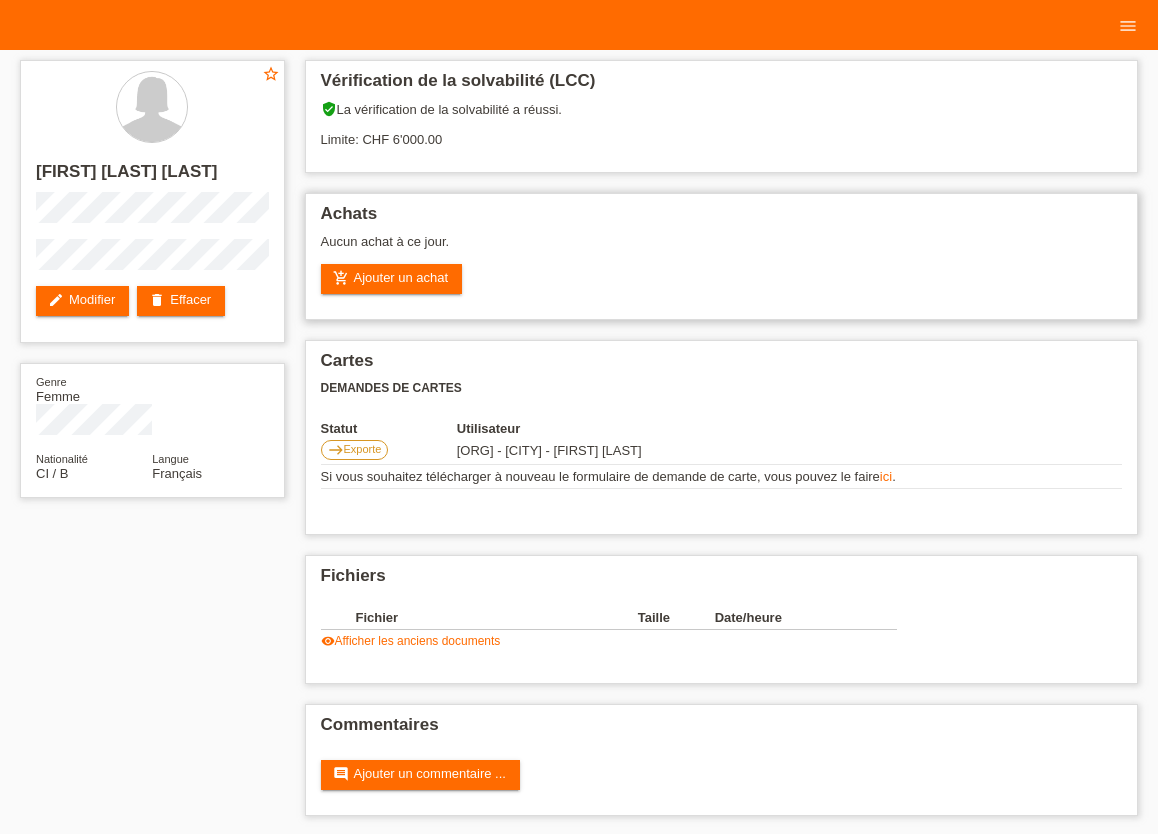 scroll, scrollTop: 0, scrollLeft: 0, axis: both 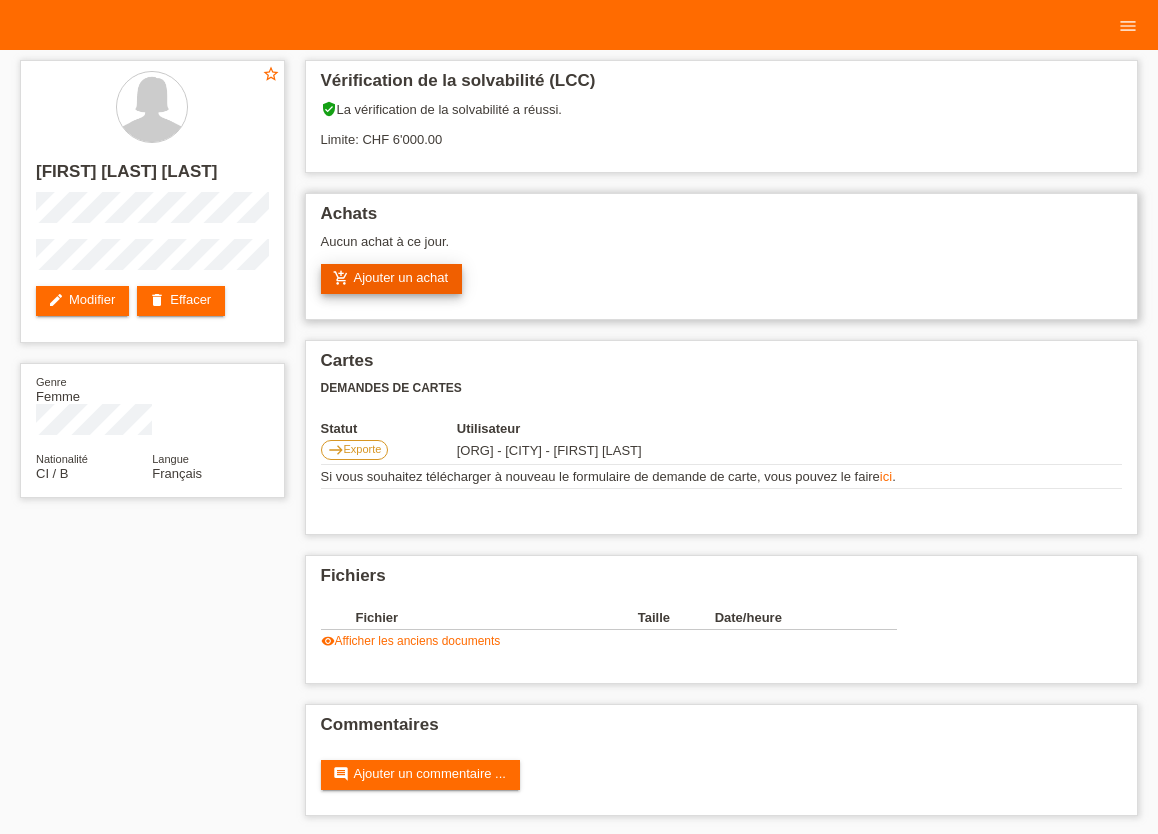 click on "add_shopping_cart  Ajouter un achat" at bounding box center [392, 279] 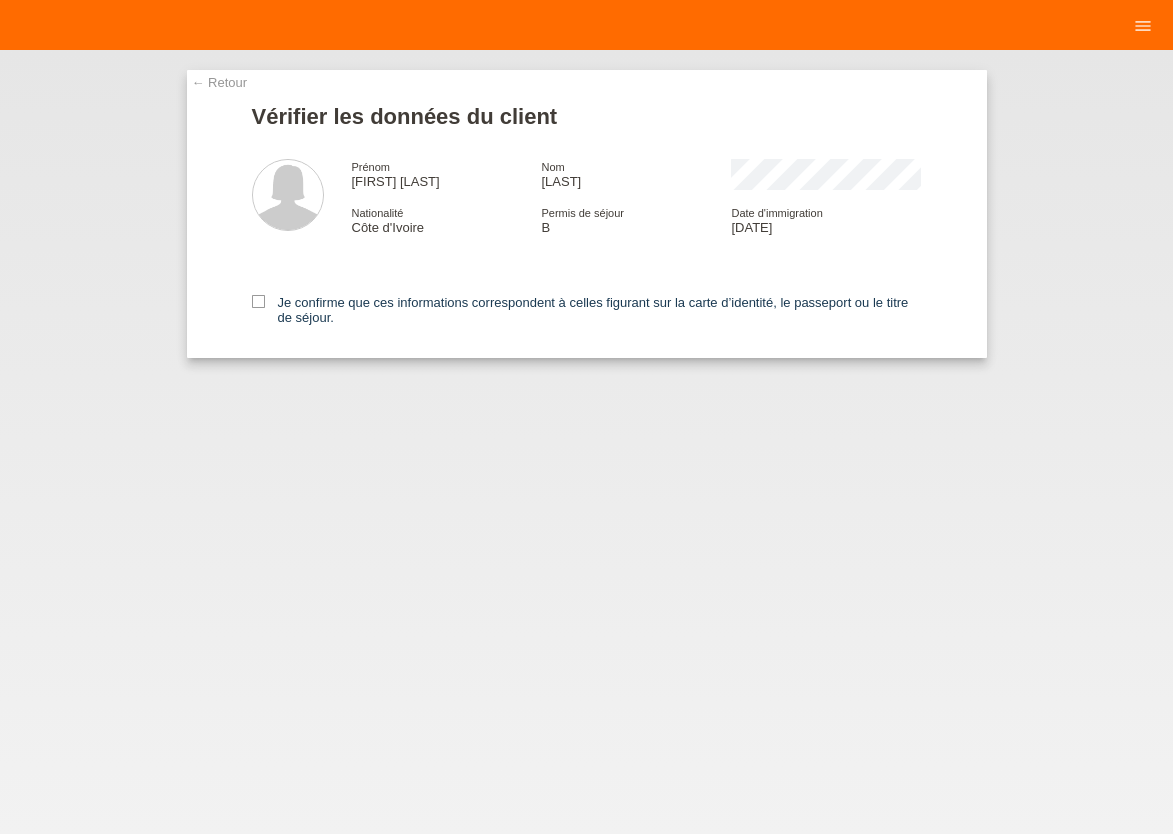 scroll, scrollTop: 0, scrollLeft: 0, axis: both 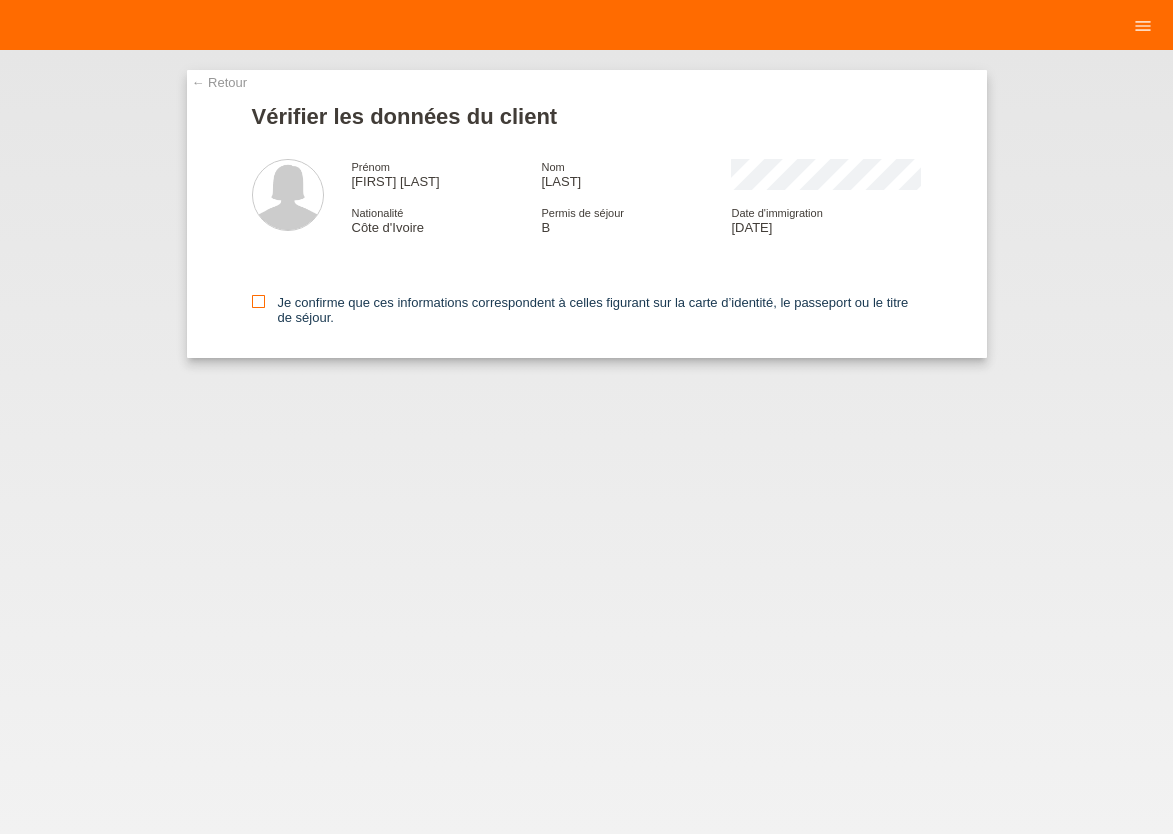 click at bounding box center [258, 301] 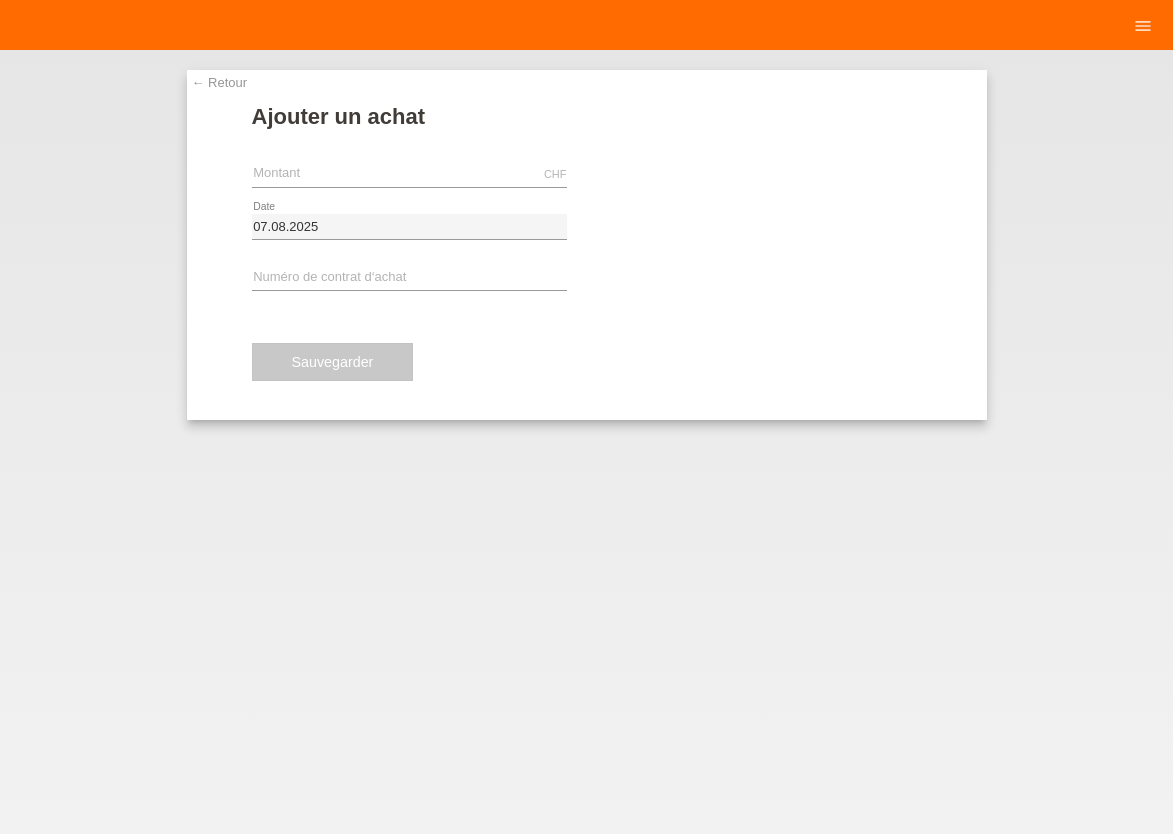 scroll, scrollTop: 0, scrollLeft: 0, axis: both 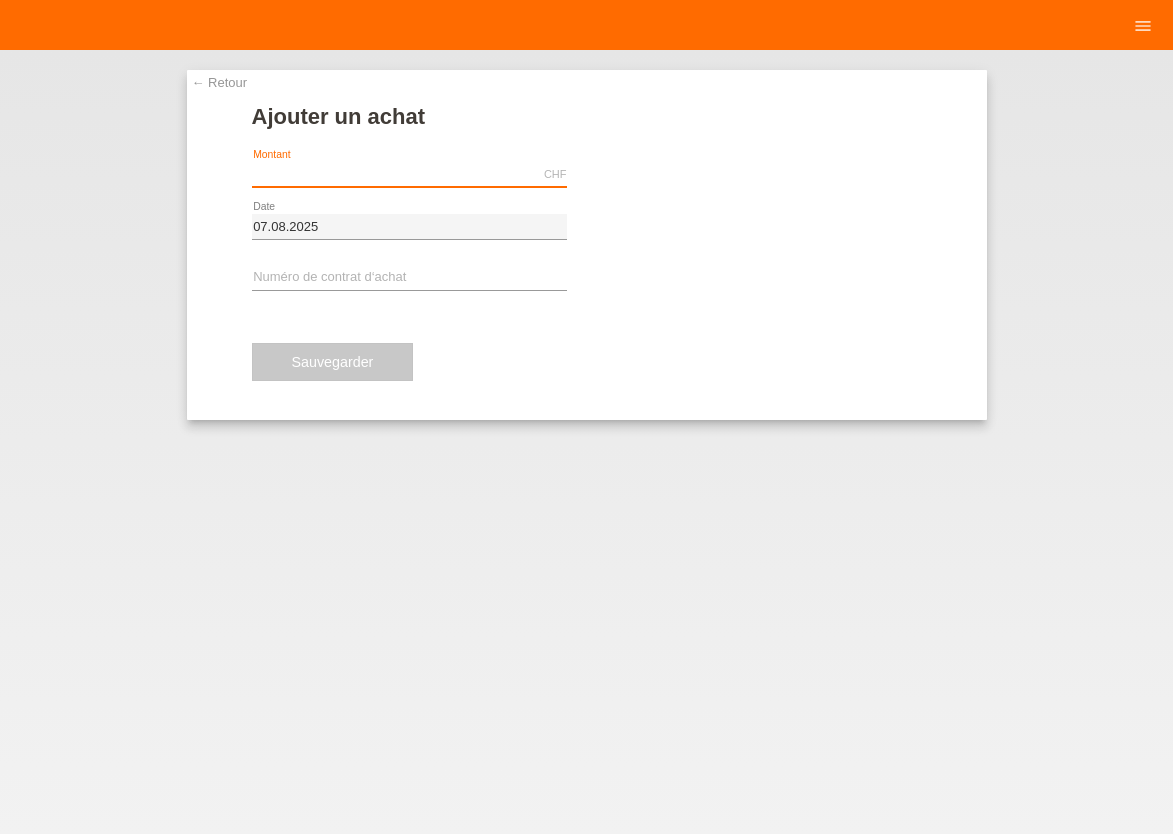 click at bounding box center (409, 174) 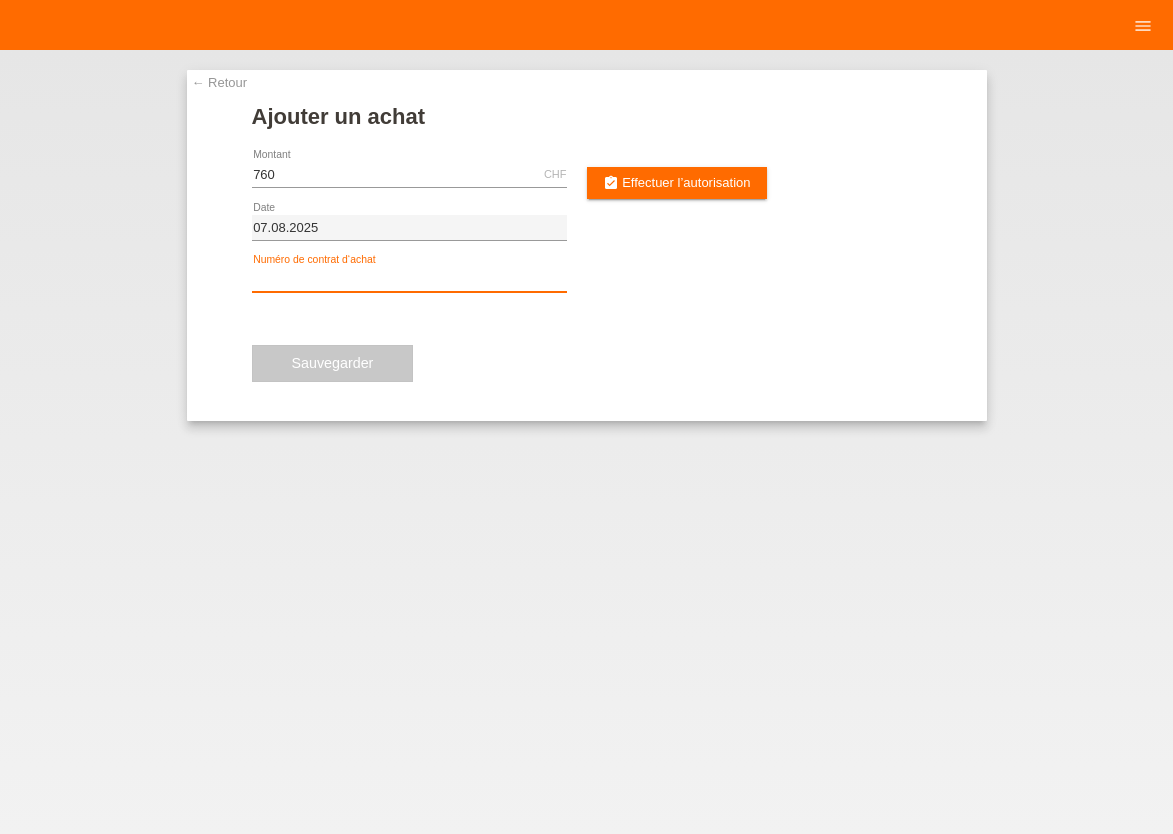 type on "760.00" 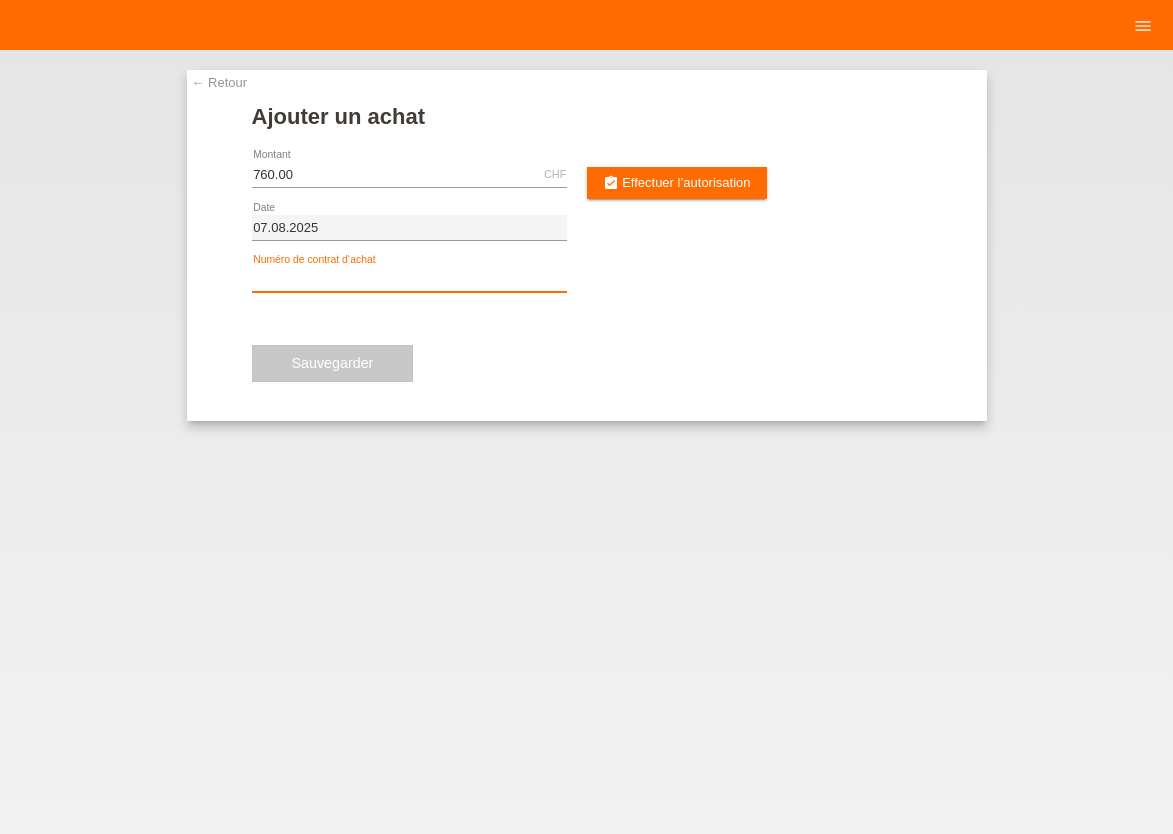 click at bounding box center [409, 279] 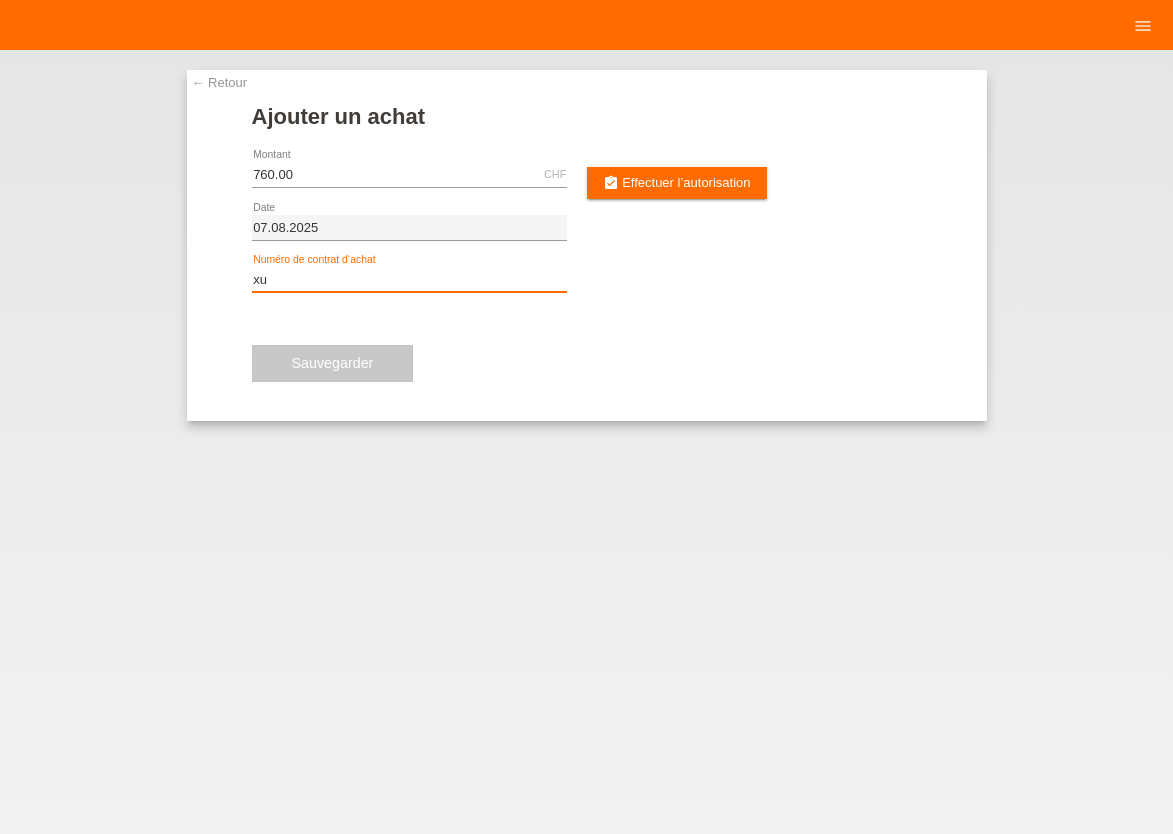 type on "x" 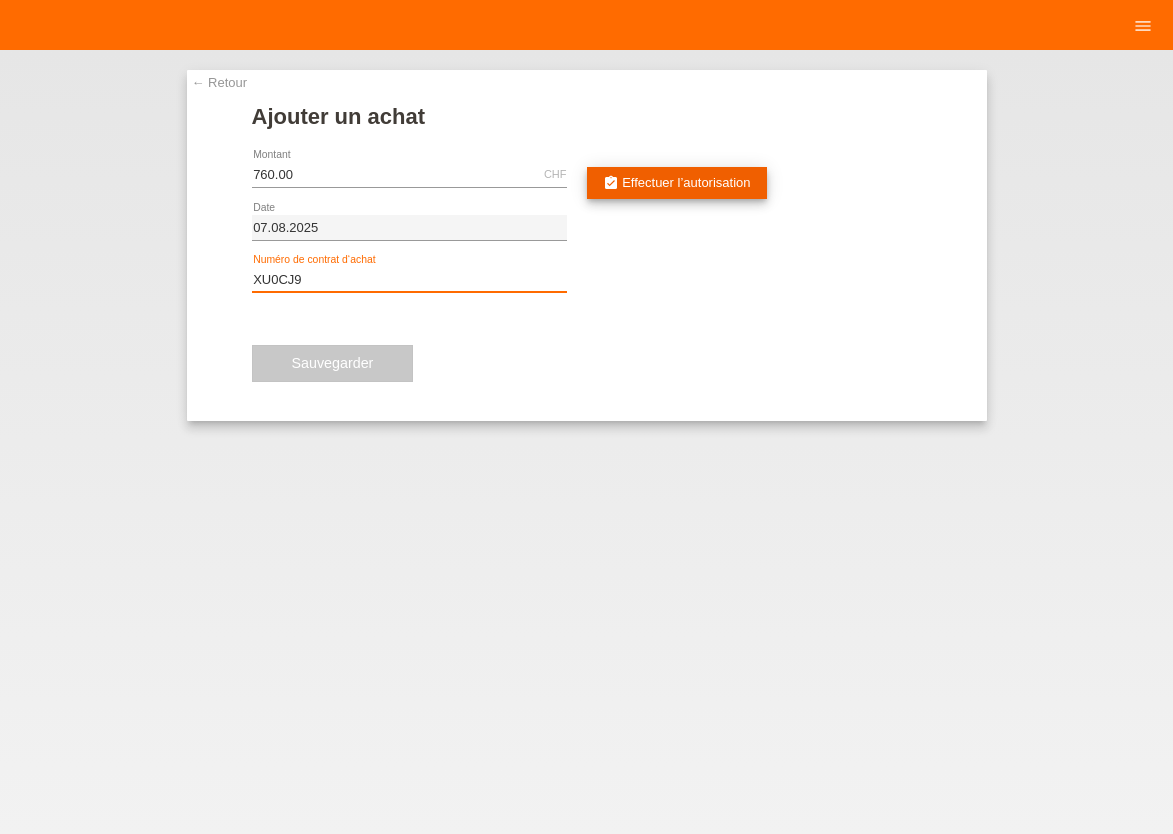 type on "XU0CJ9" 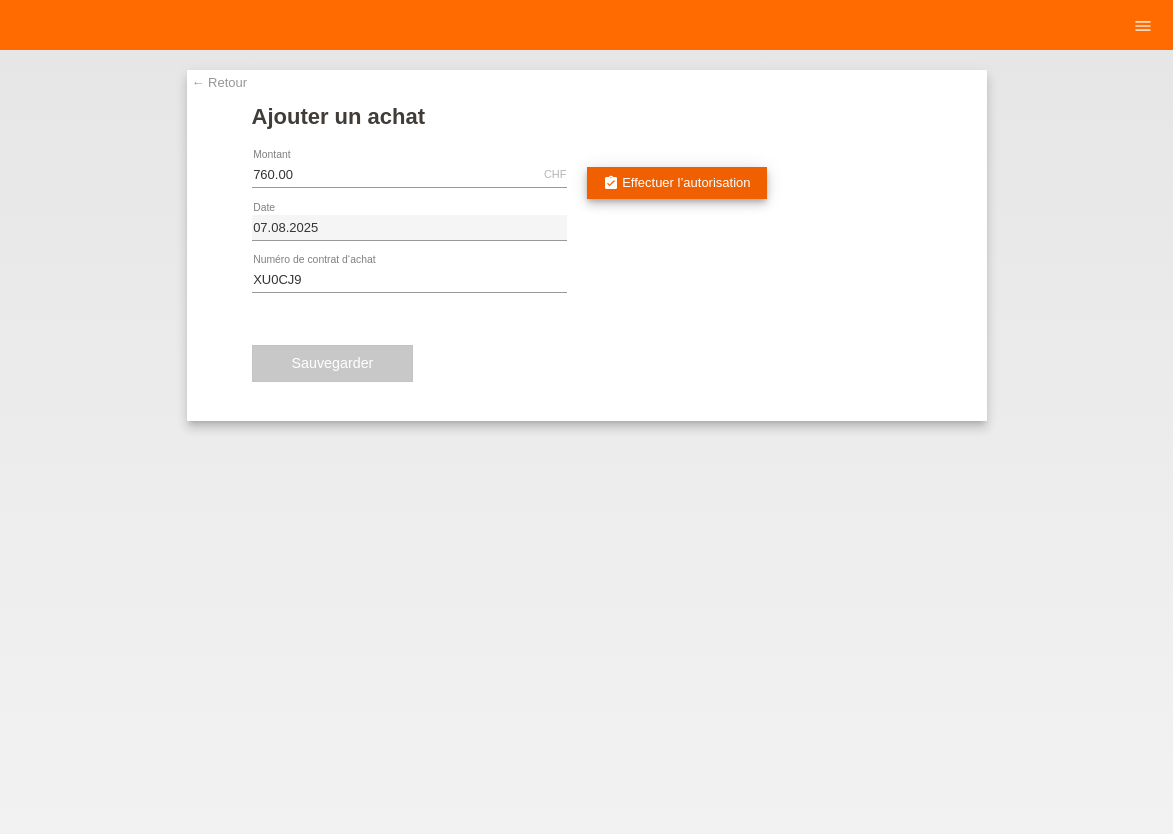 click on "Effectuer l’autorisation" at bounding box center (686, 182) 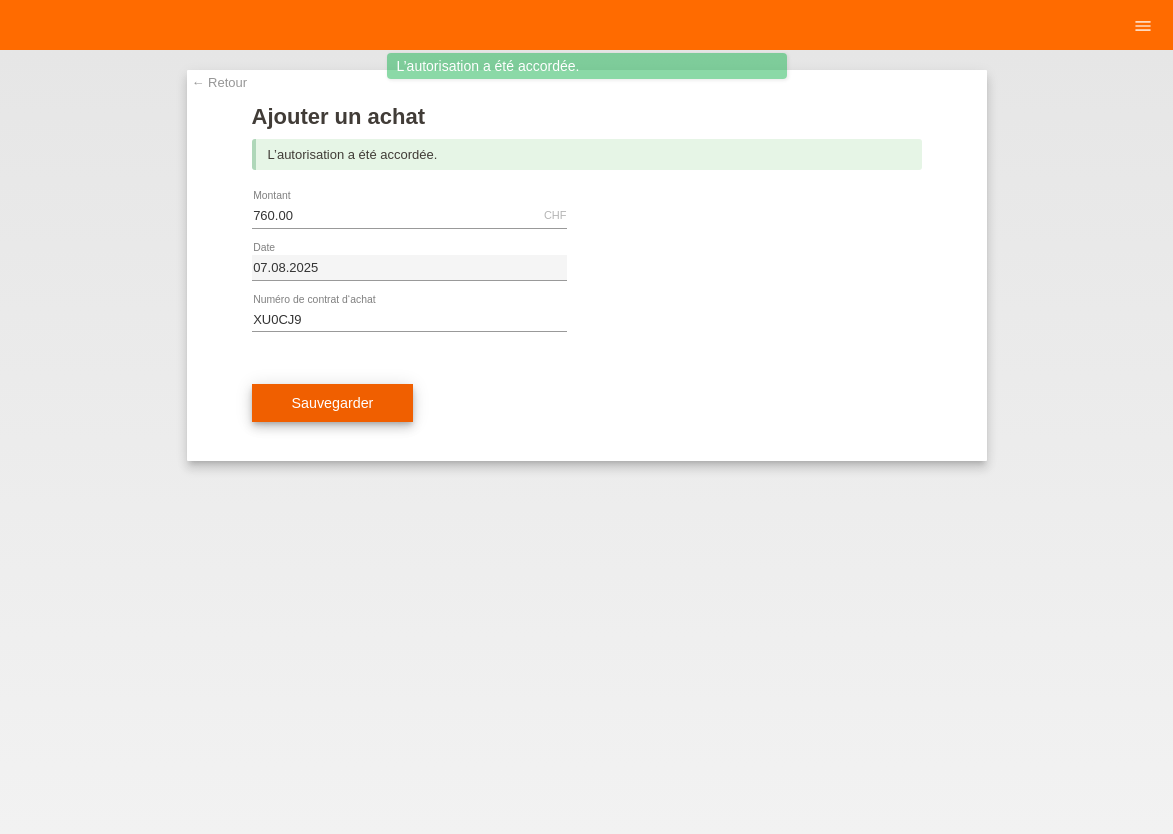 click on "Sauvegarder" at bounding box center [333, 403] 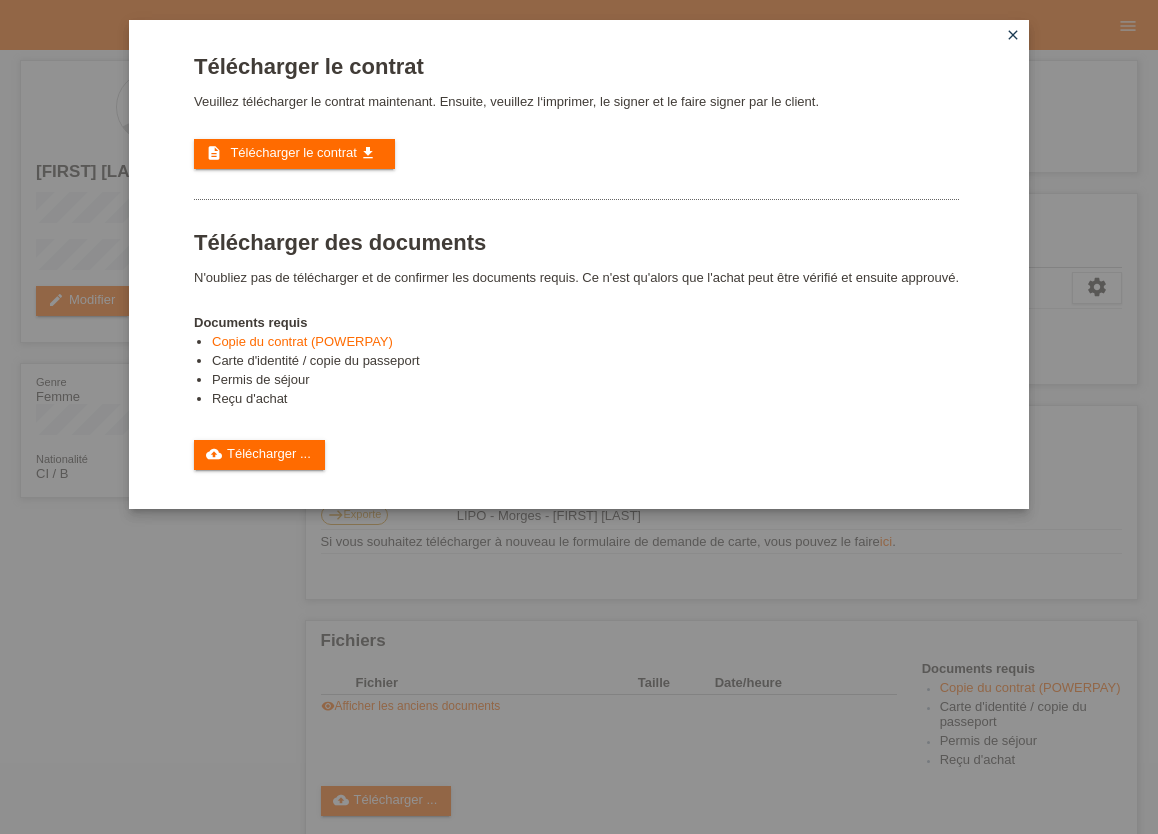 scroll, scrollTop: 0, scrollLeft: 0, axis: both 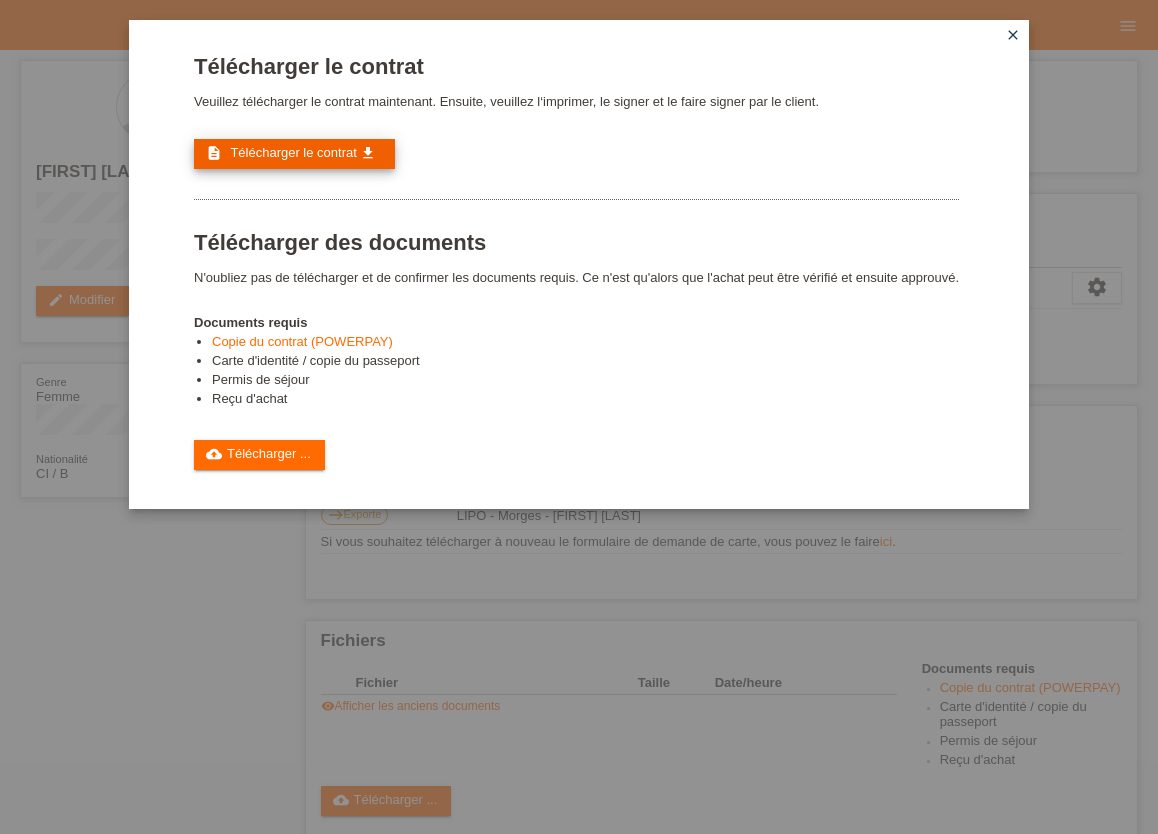 click on "Télécharger le contrat" at bounding box center (293, 152) 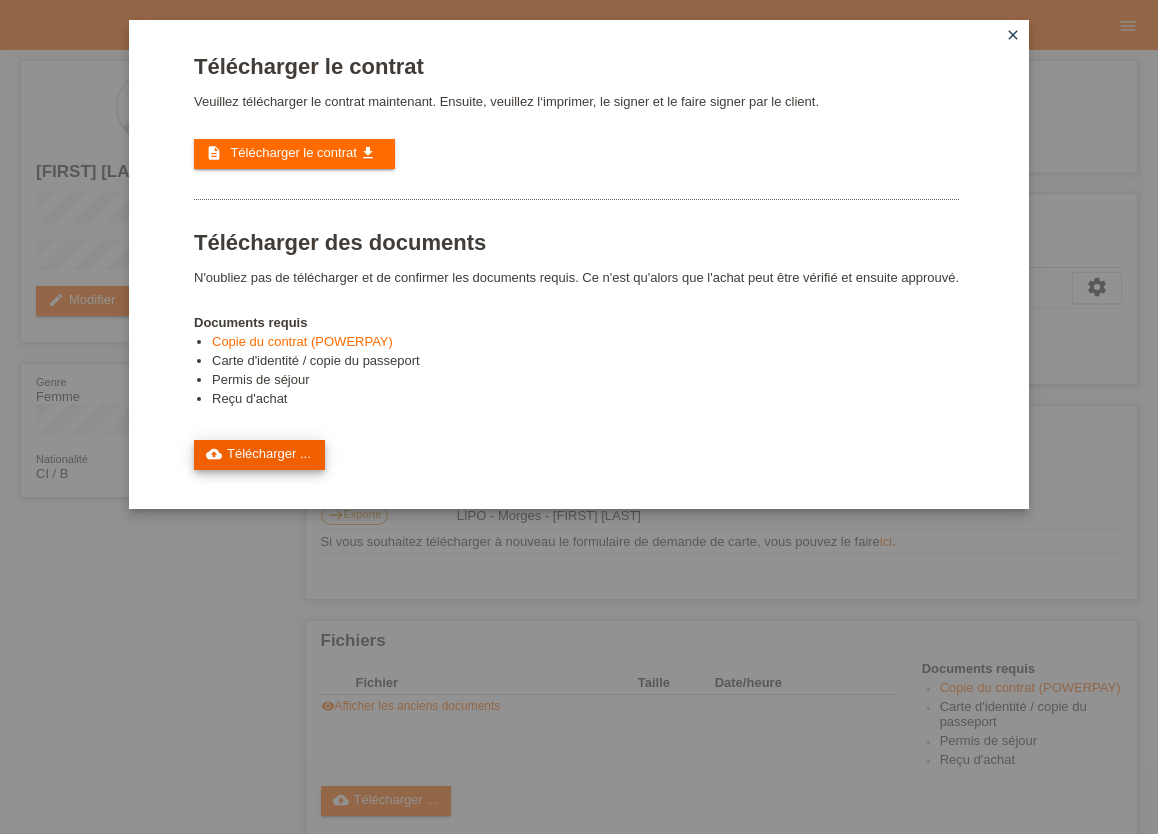 click on "cloud_upload  Télécharger ..." at bounding box center [259, 455] 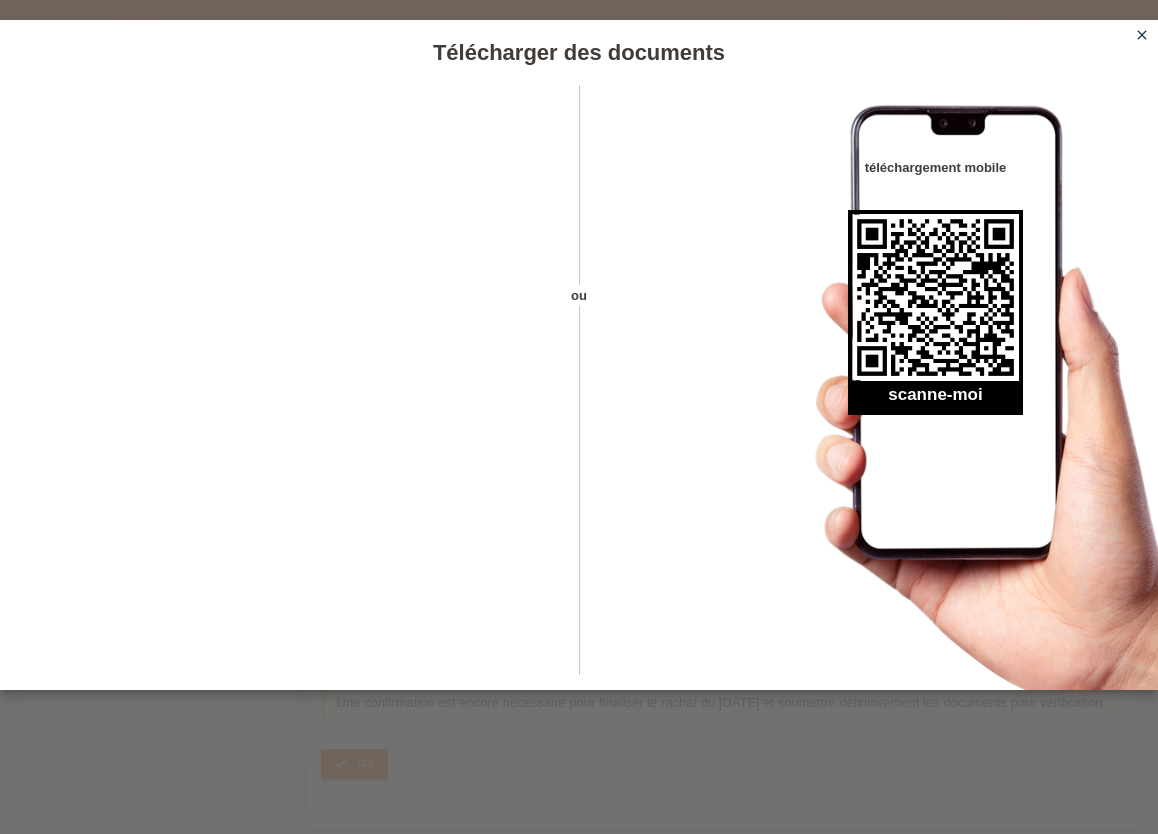scroll, scrollTop: 220, scrollLeft: 0, axis: vertical 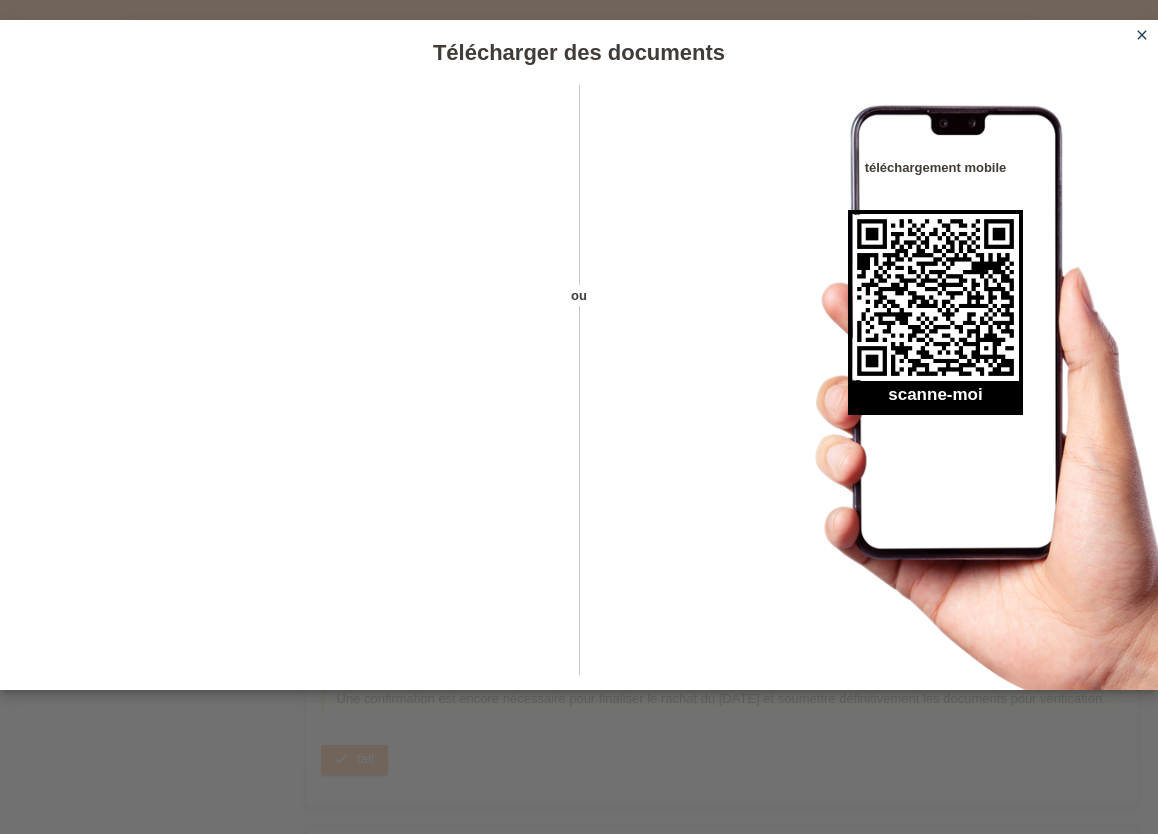 click on "close" at bounding box center (1142, 35) 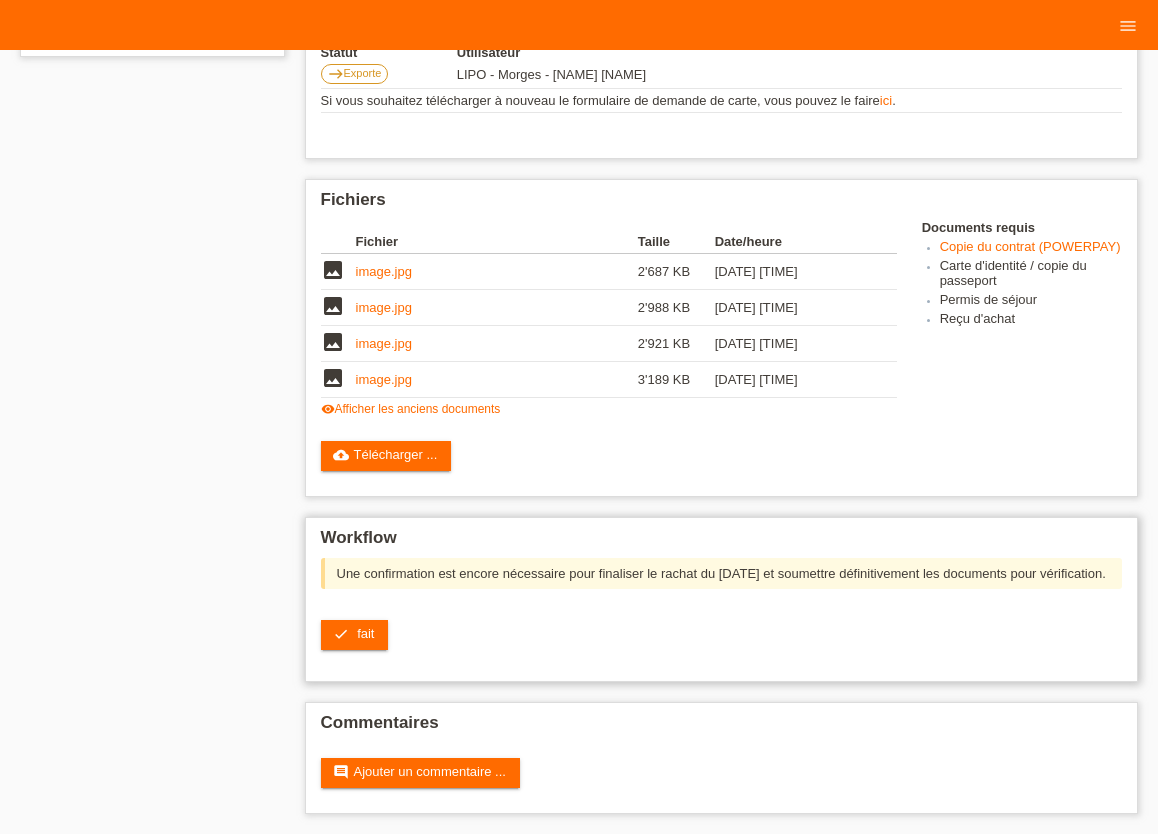 scroll, scrollTop: 467, scrollLeft: 0, axis: vertical 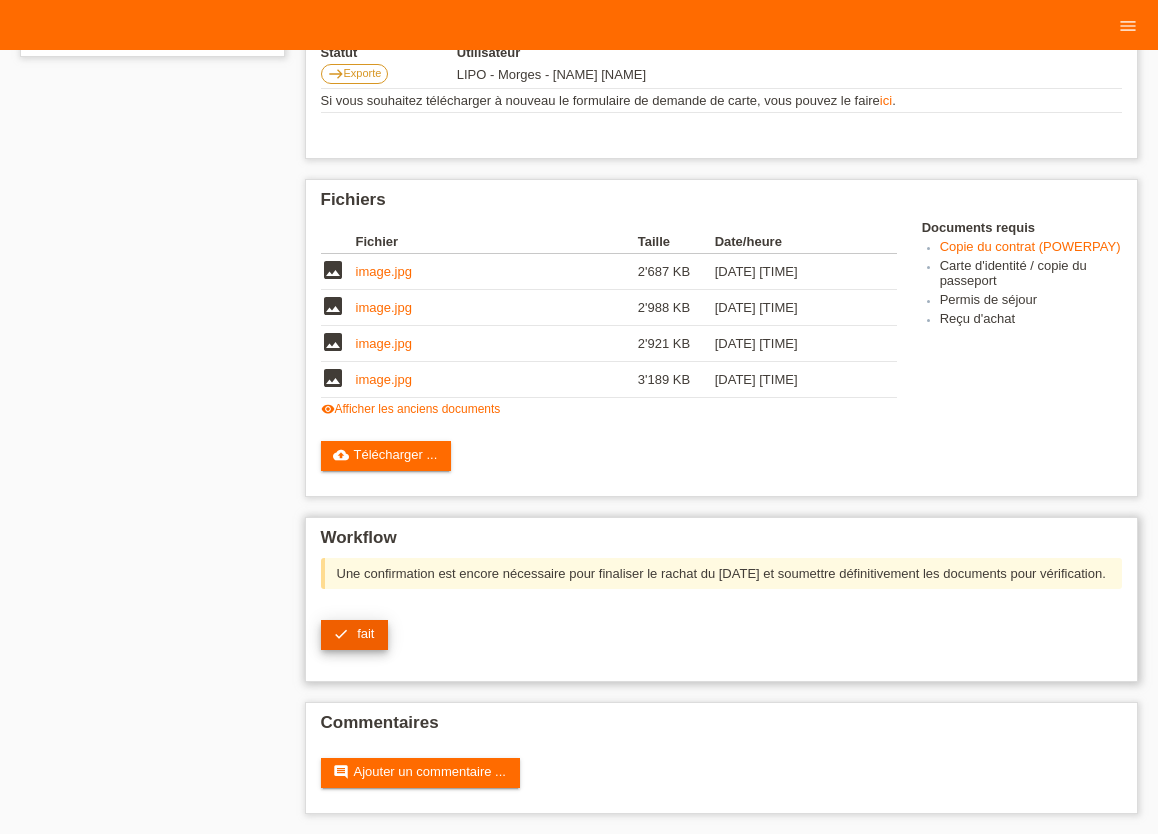 click on "check   fait" at bounding box center [355, 635] 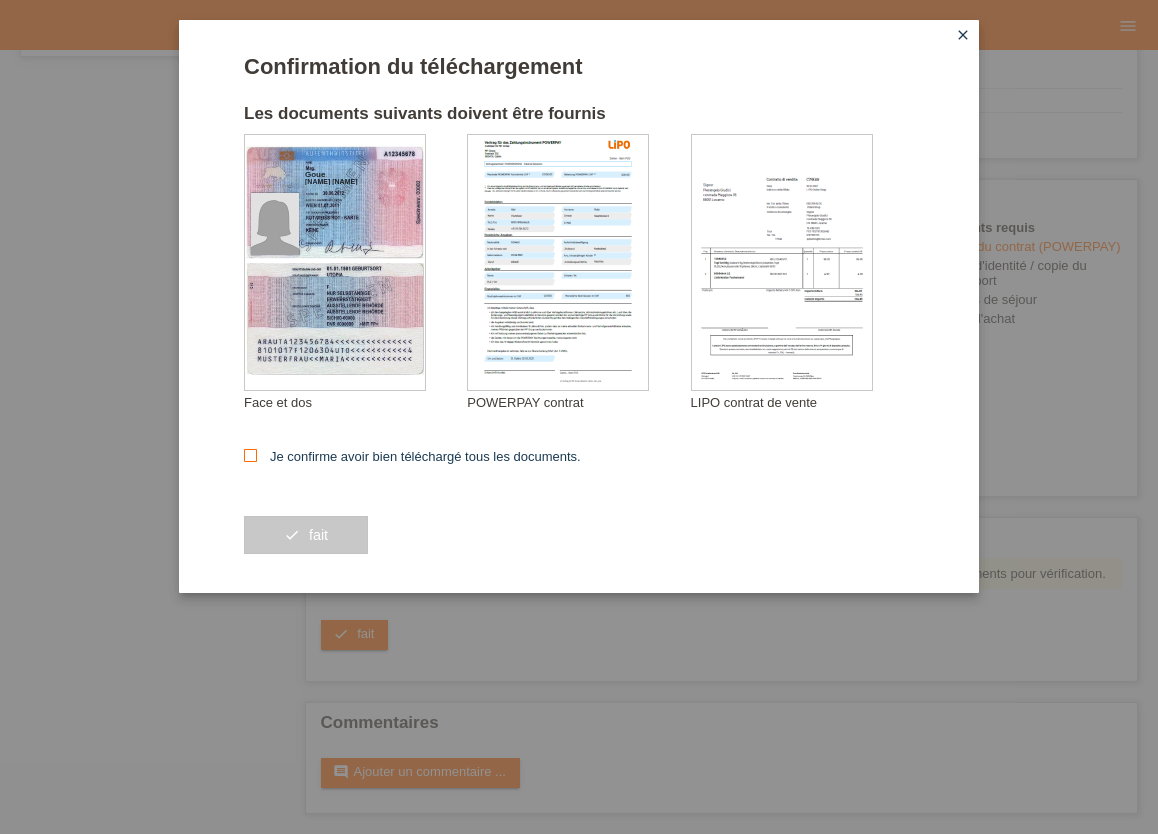 click at bounding box center [250, 455] 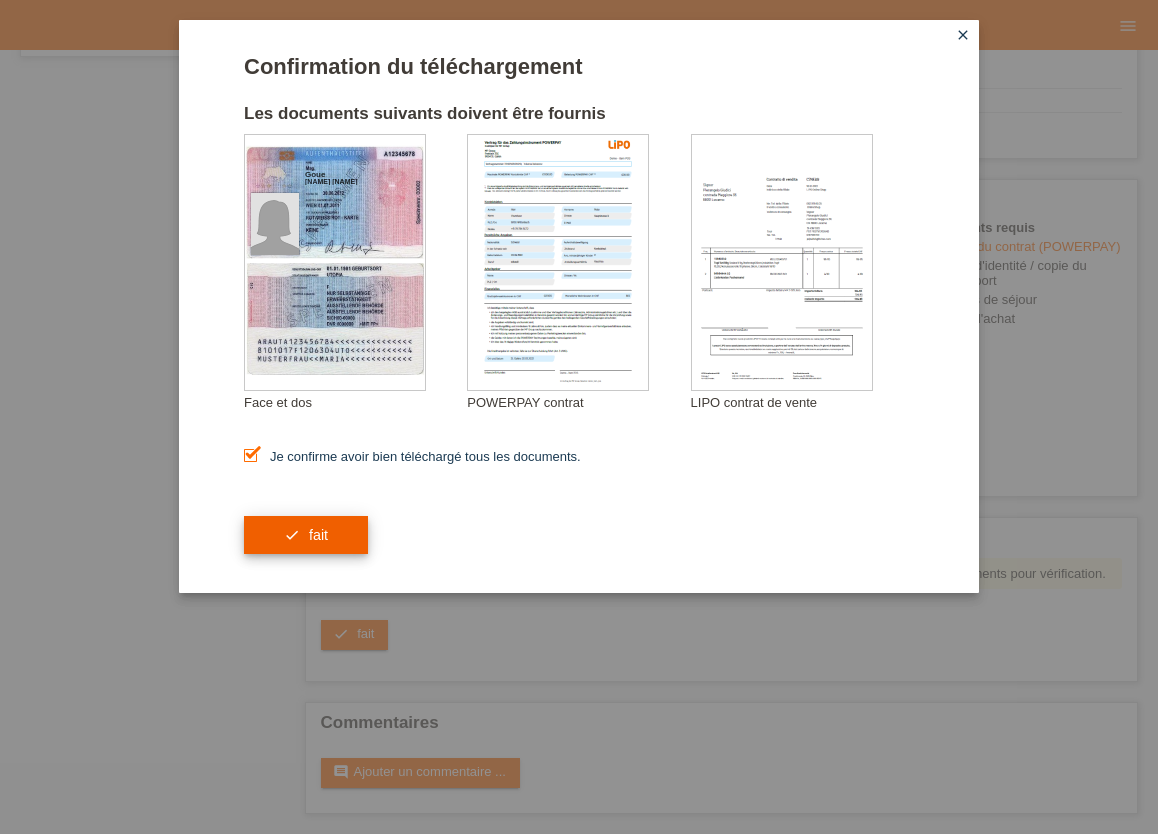 click on "check   fait" at bounding box center (306, 535) 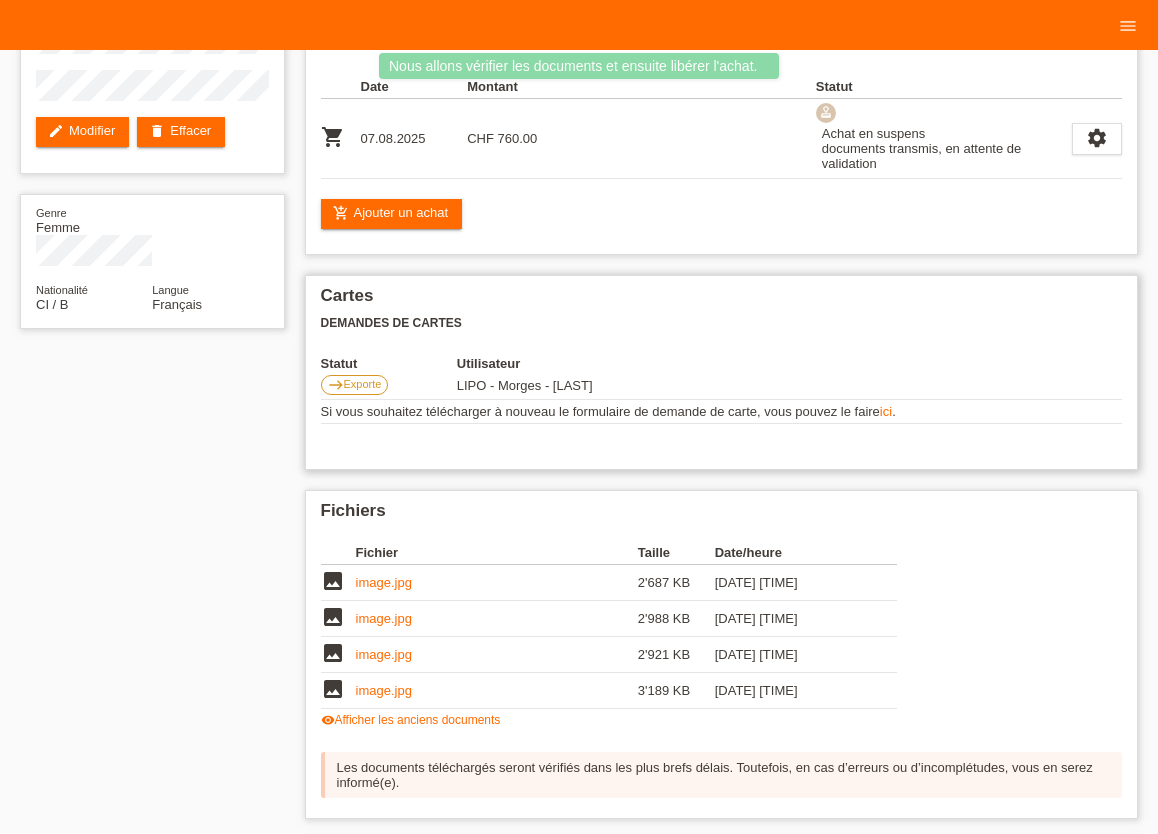scroll, scrollTop: 220, scrollLeft: 0, axis: vertical 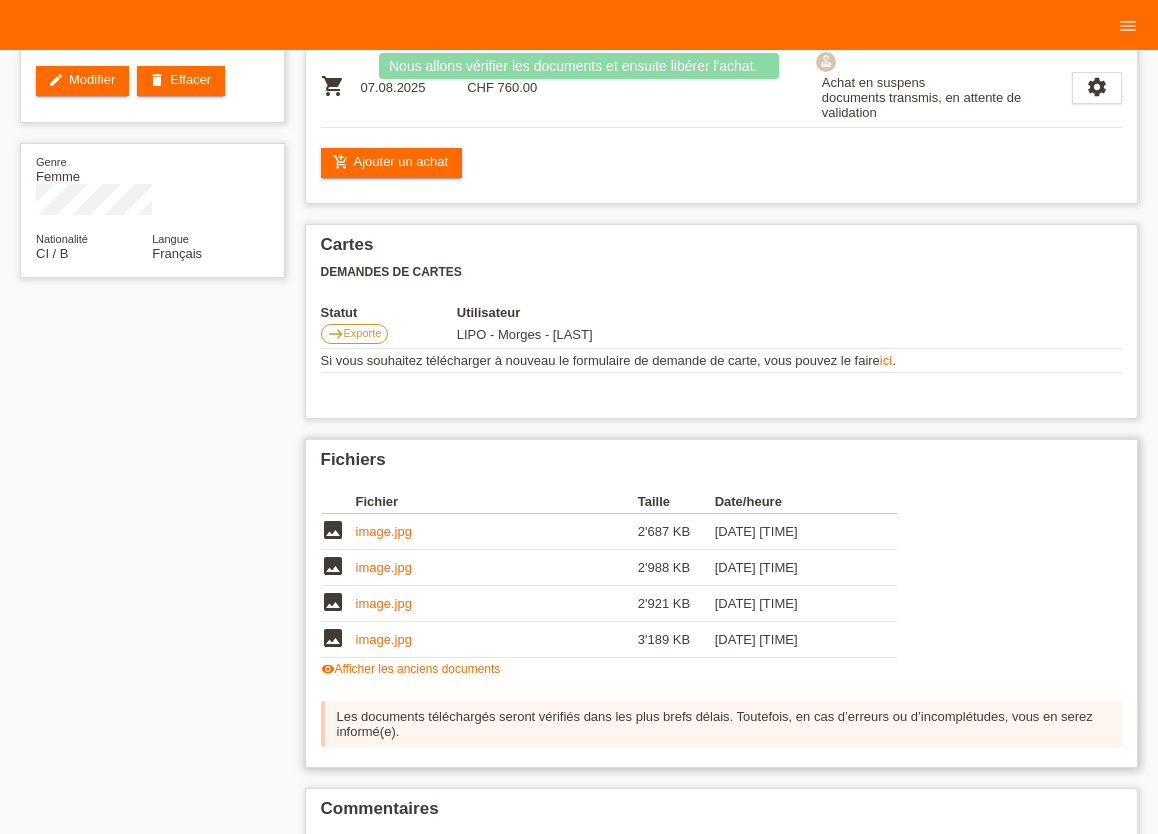click on "visibility  Afficher les anciens documents" at bounding box center (411, 669) 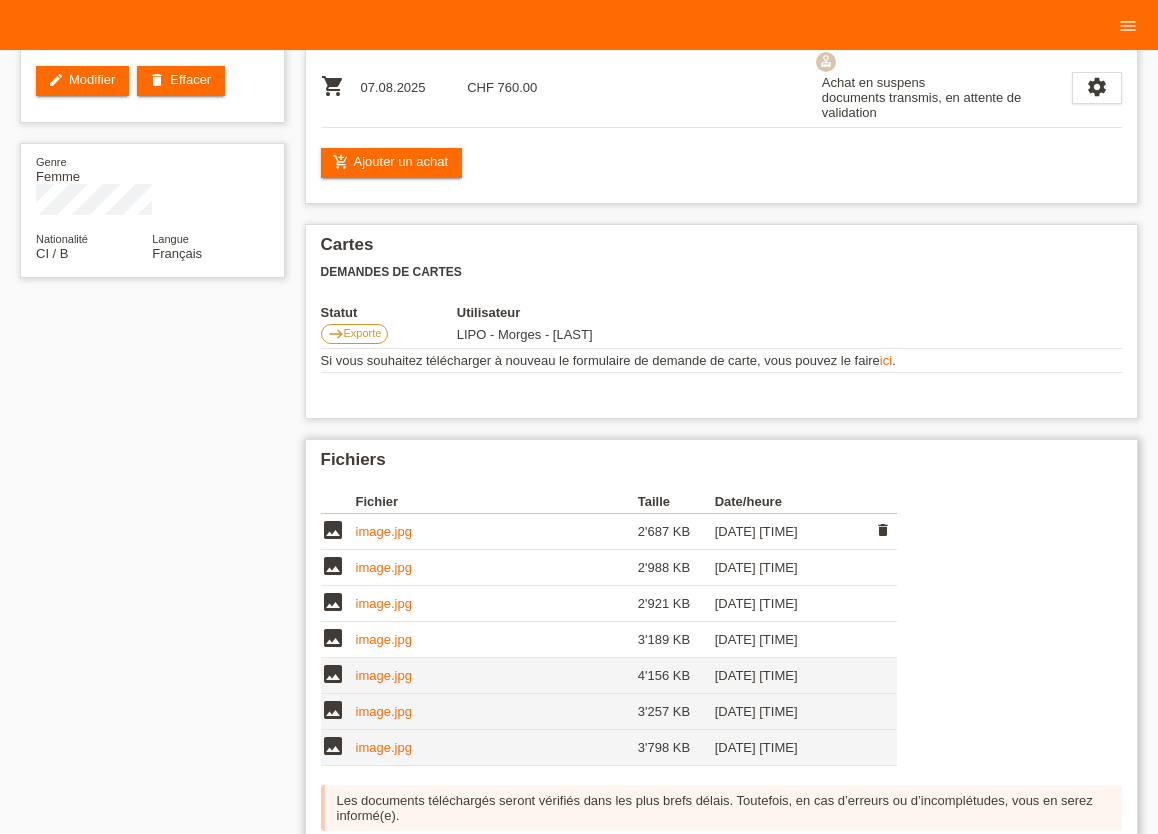 click on "image.jpg" at bounding box center (384, 531) 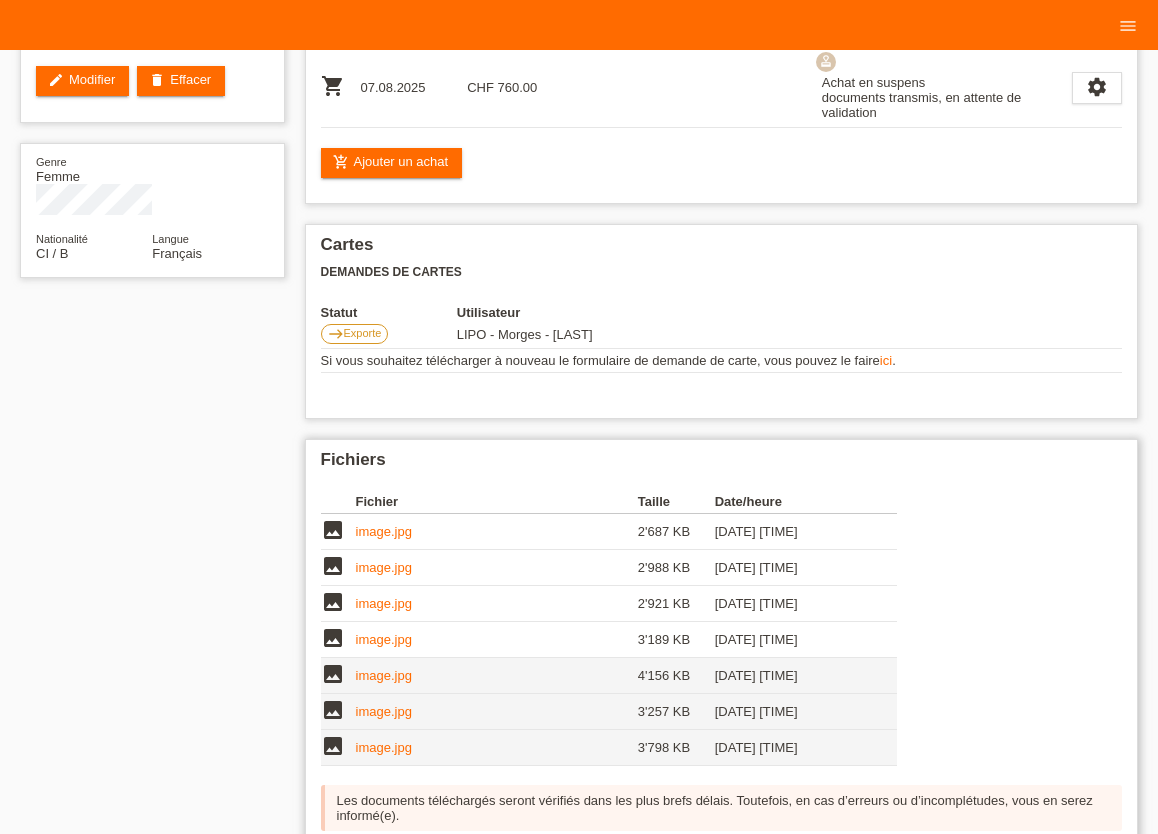 click on "image.jpg" at bounding box center [384, 747] 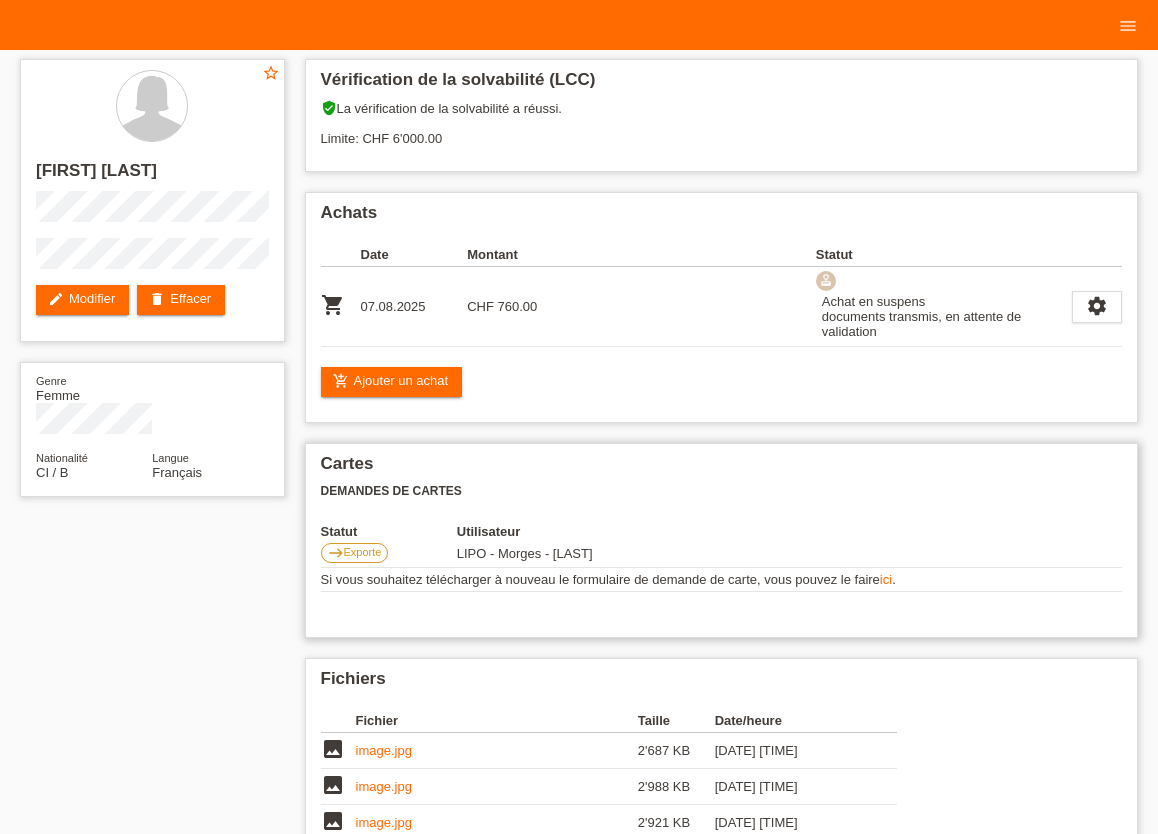scroll, scrollTop: 0, scrollLeft: 0, axis: both 